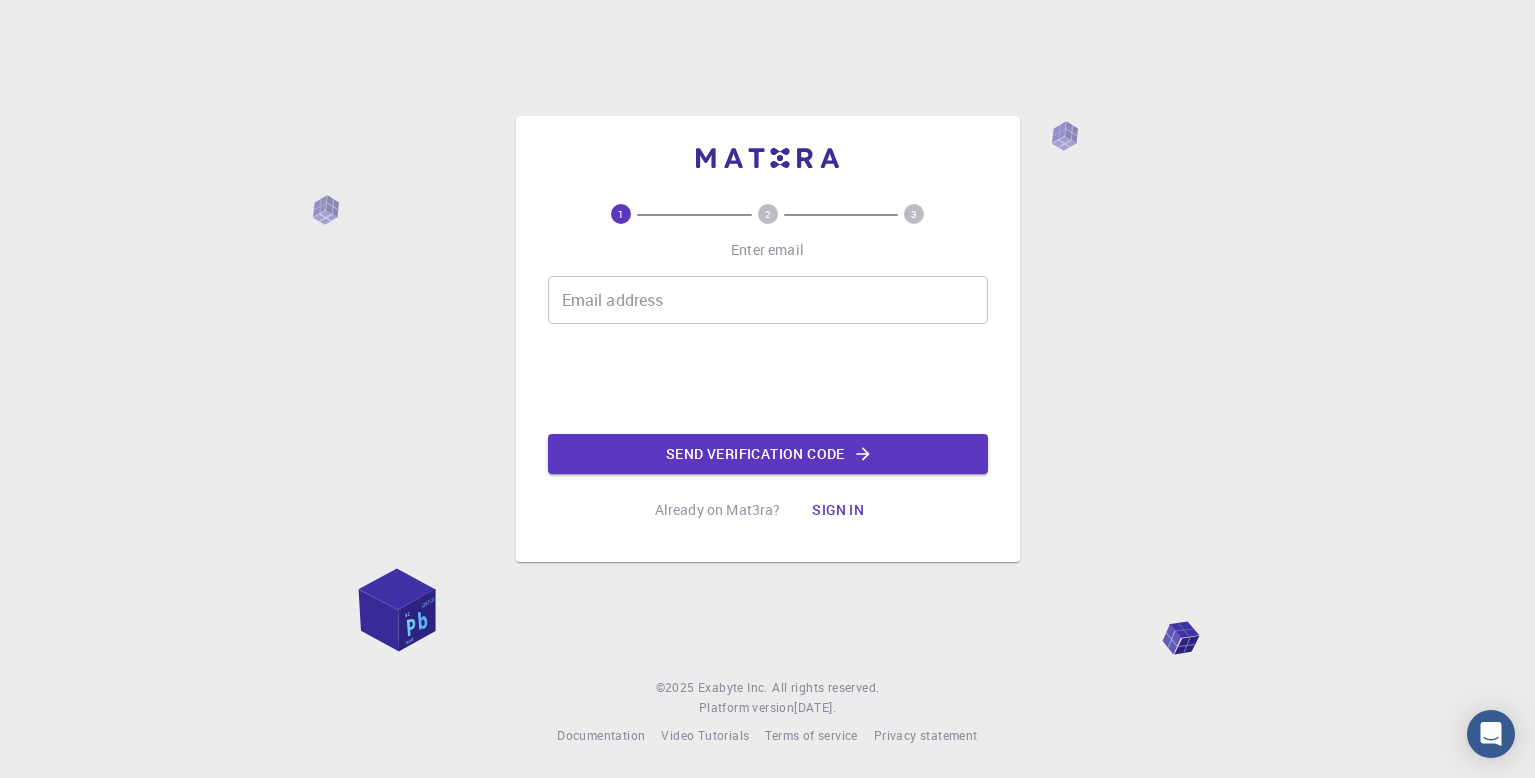 scroll, scrollTop: 0, scrollLeft: 0, axis: both 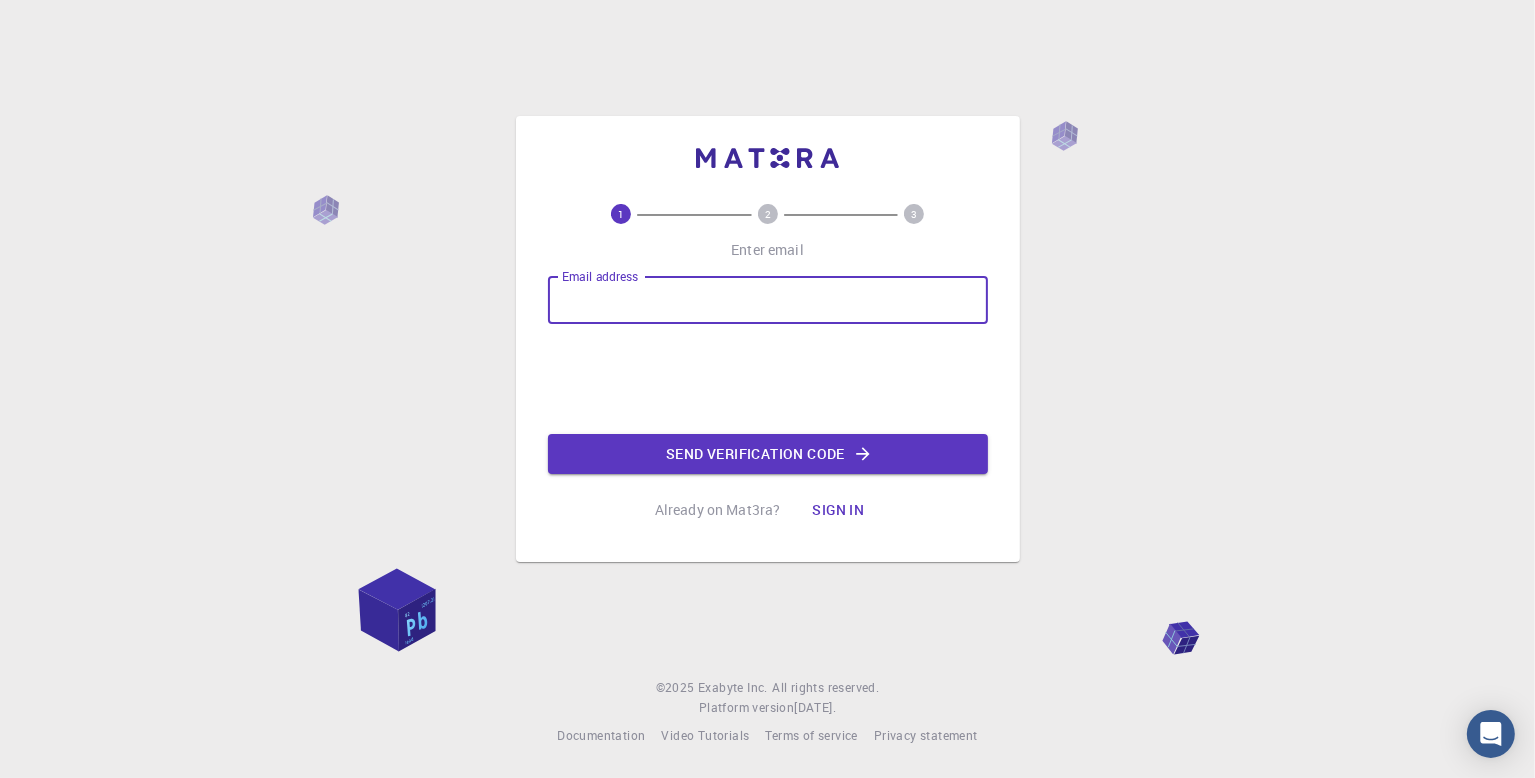 click on "Email address" at bounding box center (768, 300) 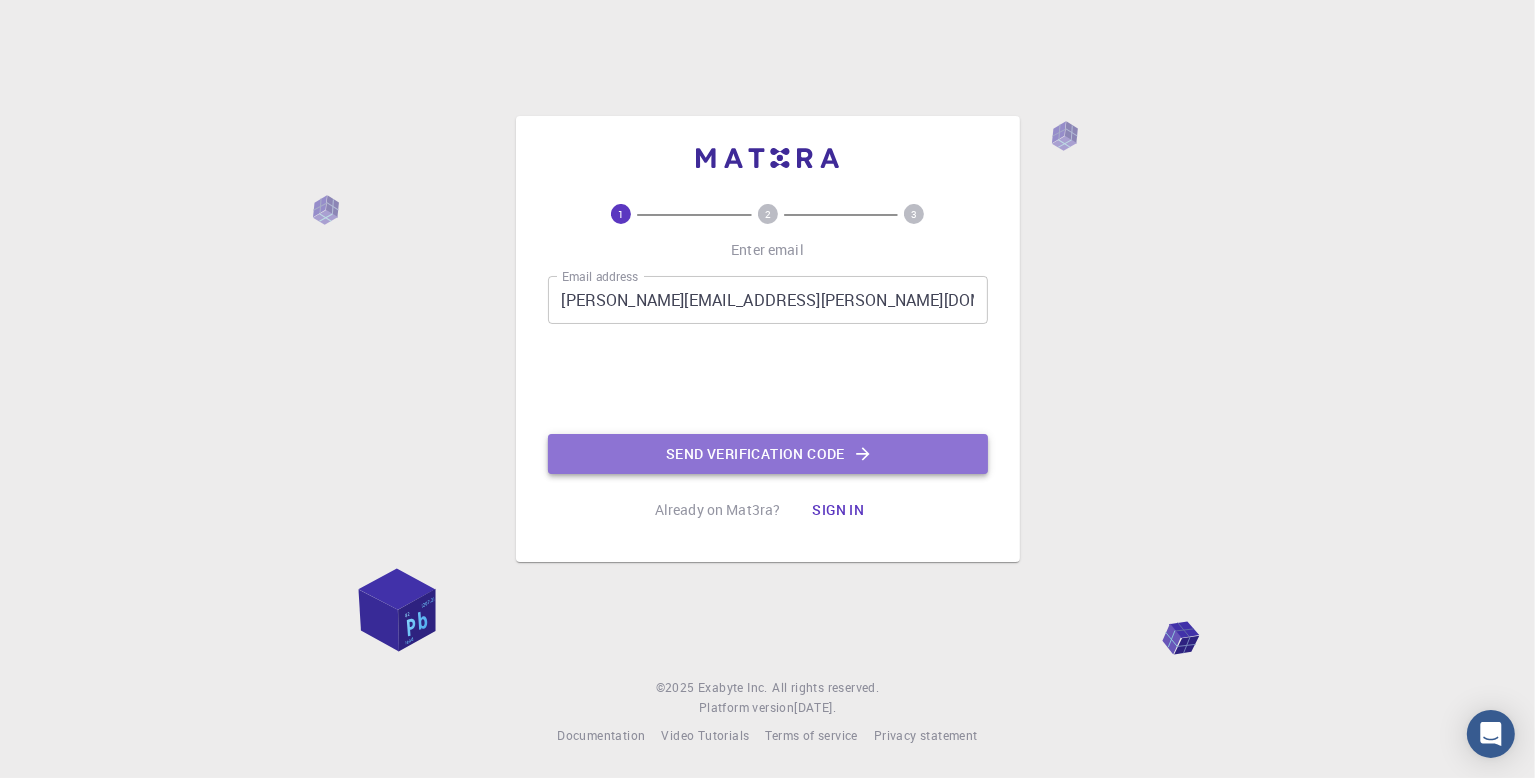 click on "Send verification code" 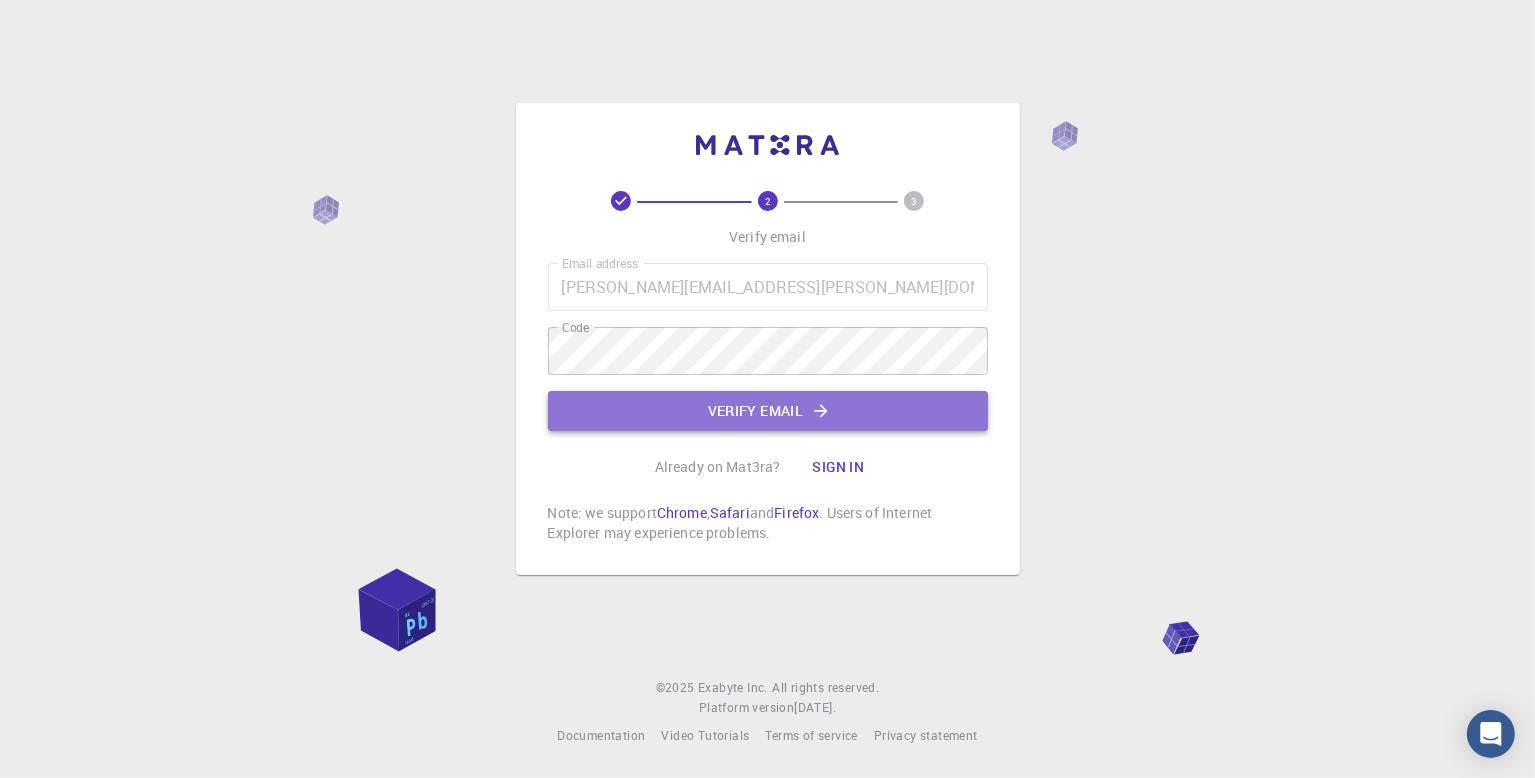 click on "Verify email" 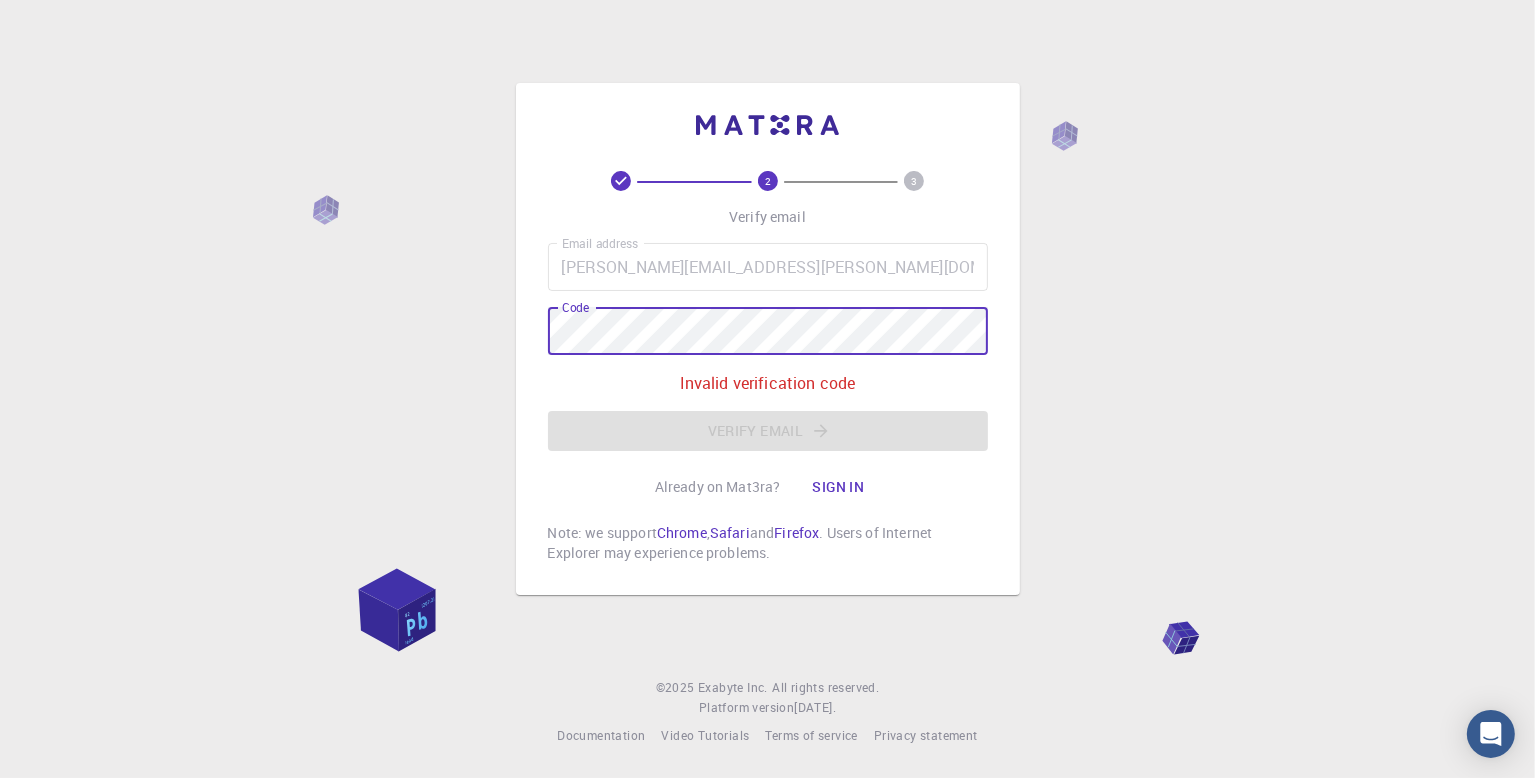 click on "Email address [PERSON_NAME][EMAIL_ADDRESS][PERSON_NAME][DOMAIN_NAME] Email address Code Code Invalid verification code Verify email" at bounding box center [768, 347] 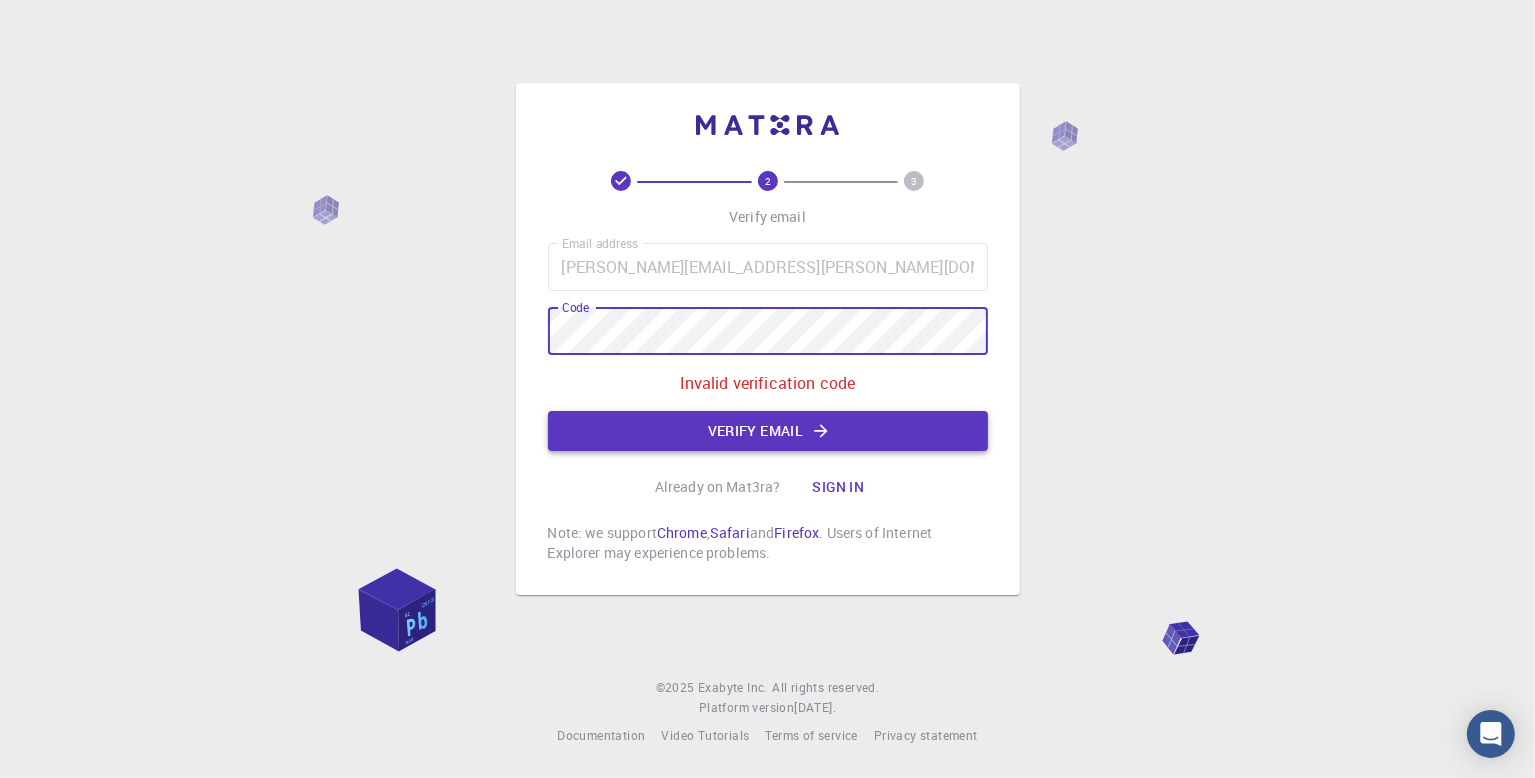 click on "Verify email" at bounding box center (768, 431) 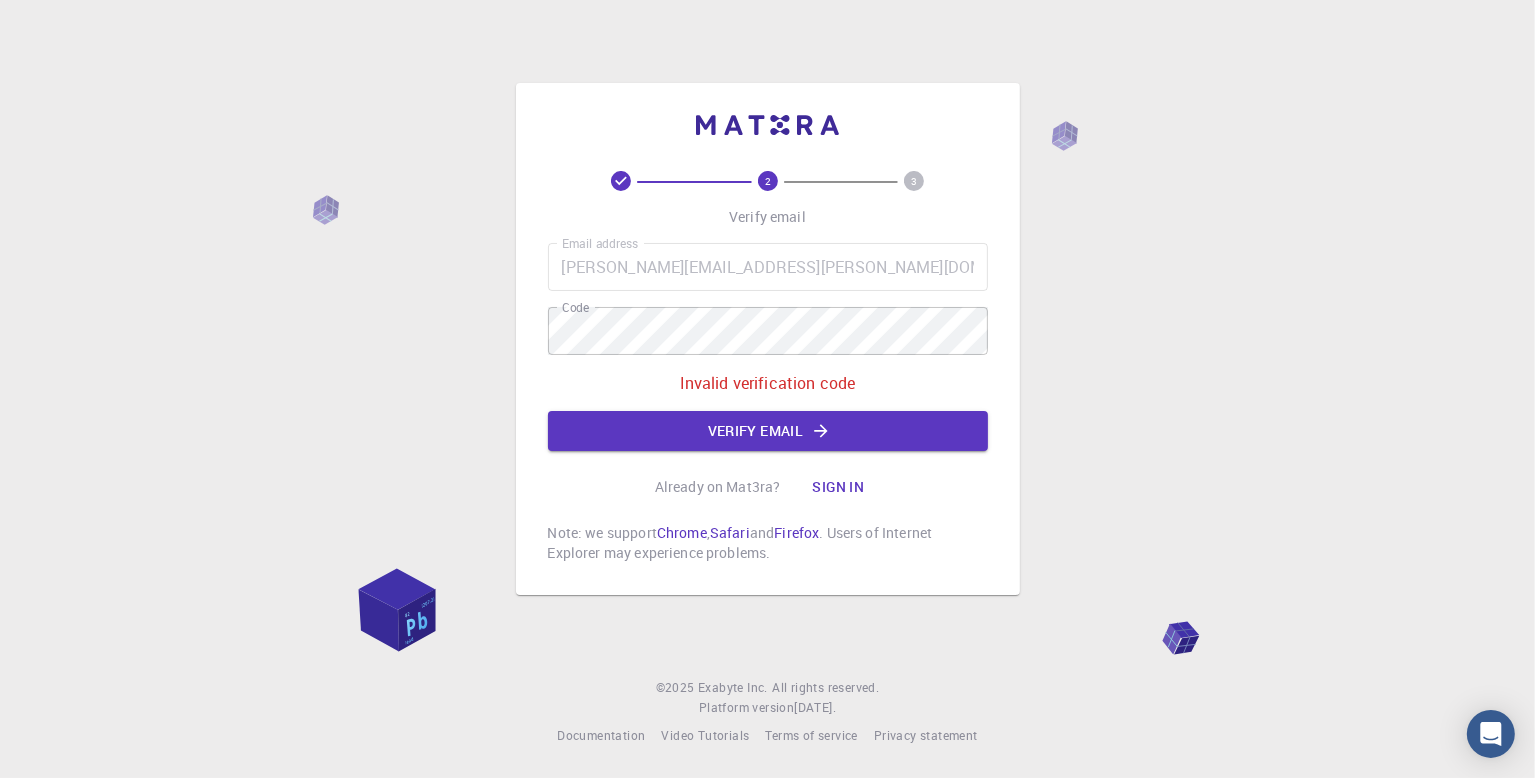 click on "Sign in" at bounding box center (838, 487) 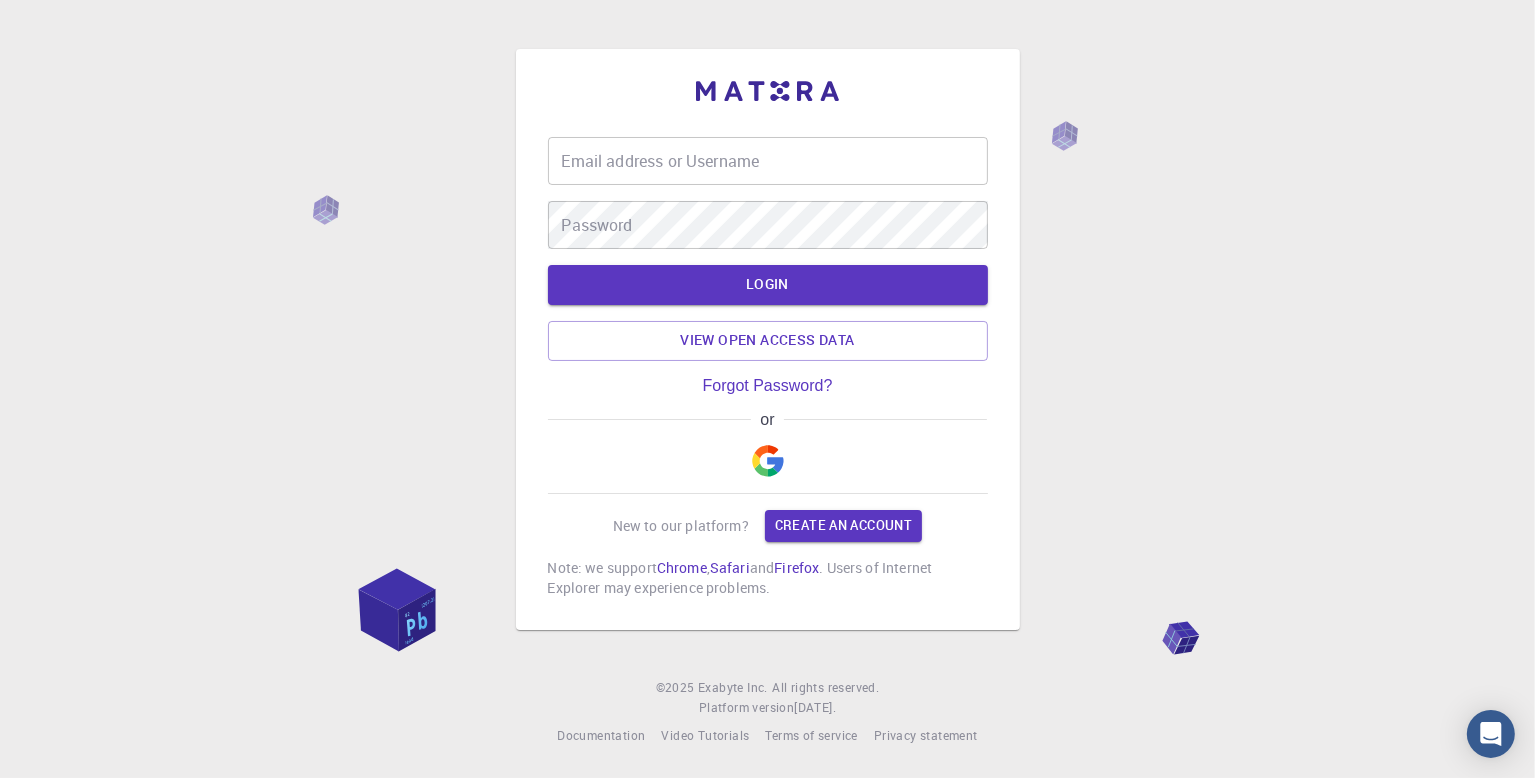 click on "Email address or Username" at bounding box center [768, 161] 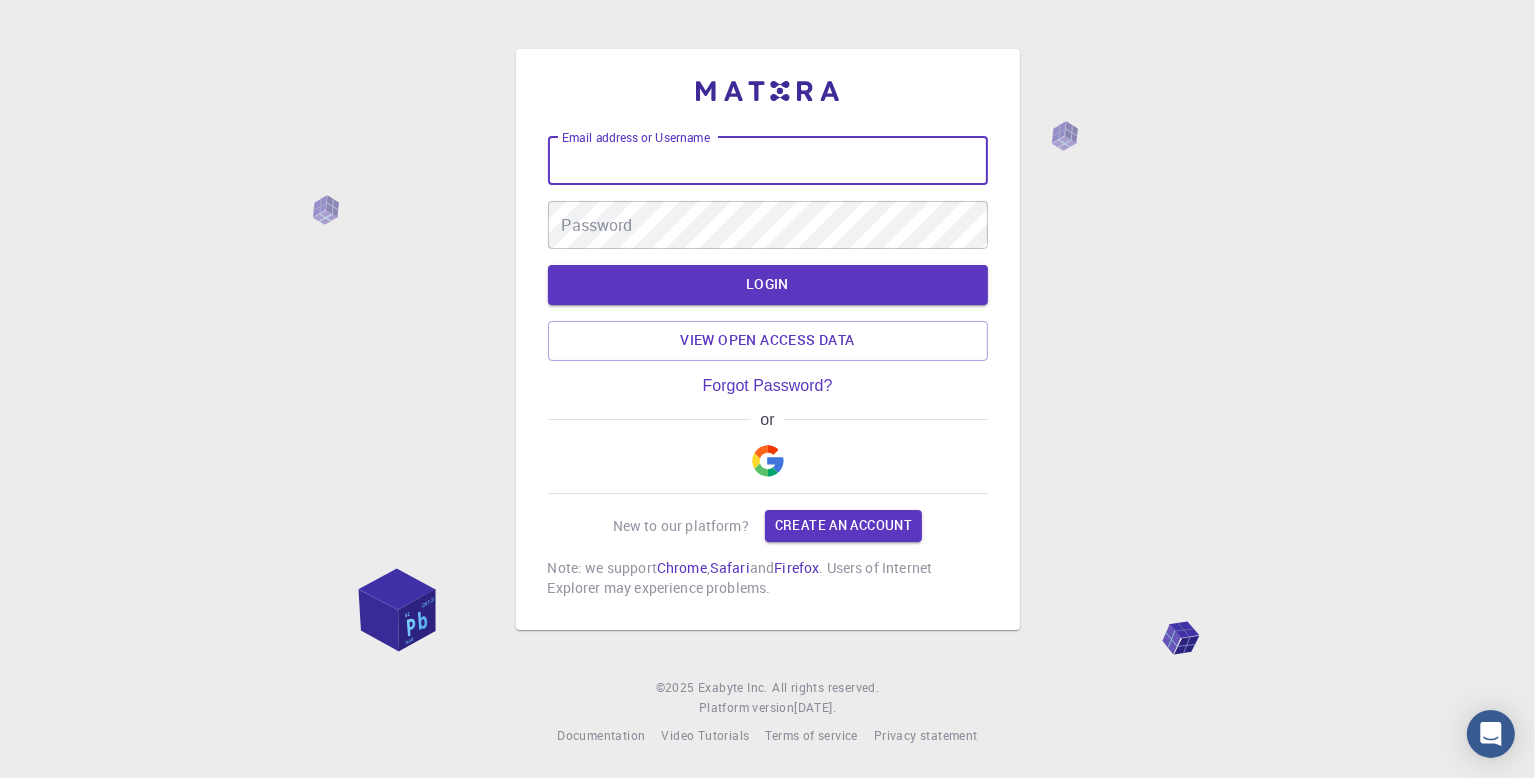 click on "Email address or Username" at bounding box center [768, 161] 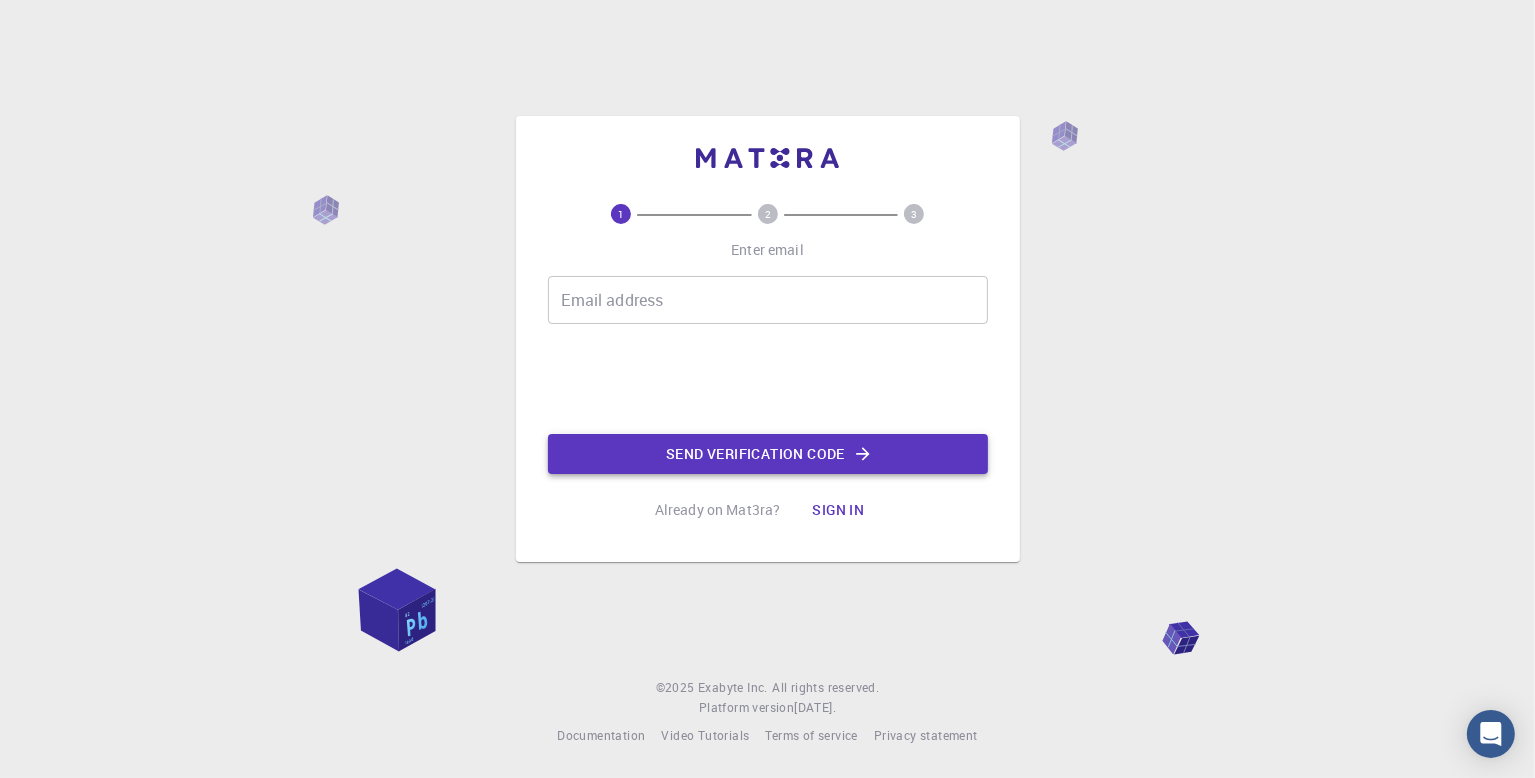 click on "Send verification code" 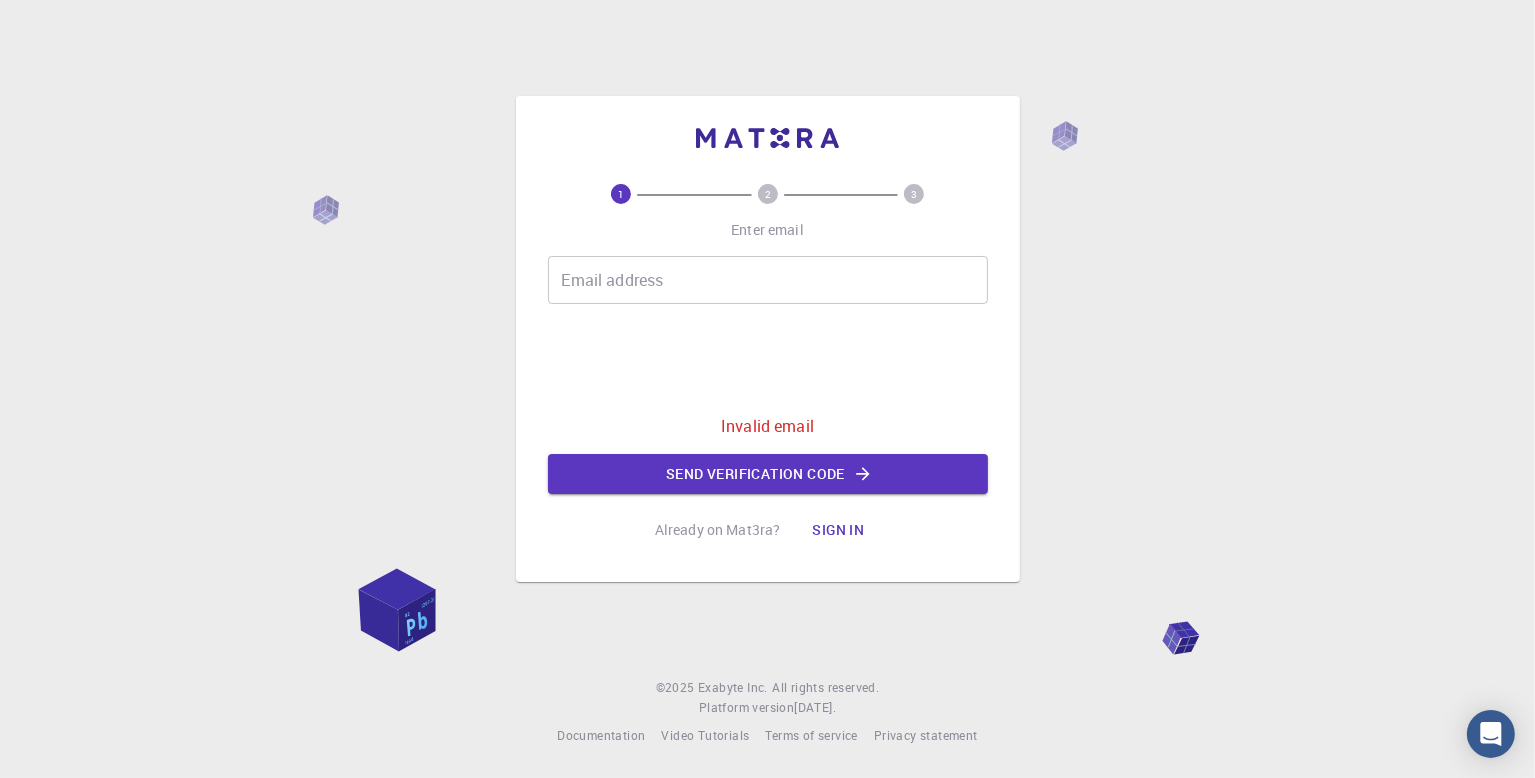 click on "Email address" at bounding box center [768, 280] 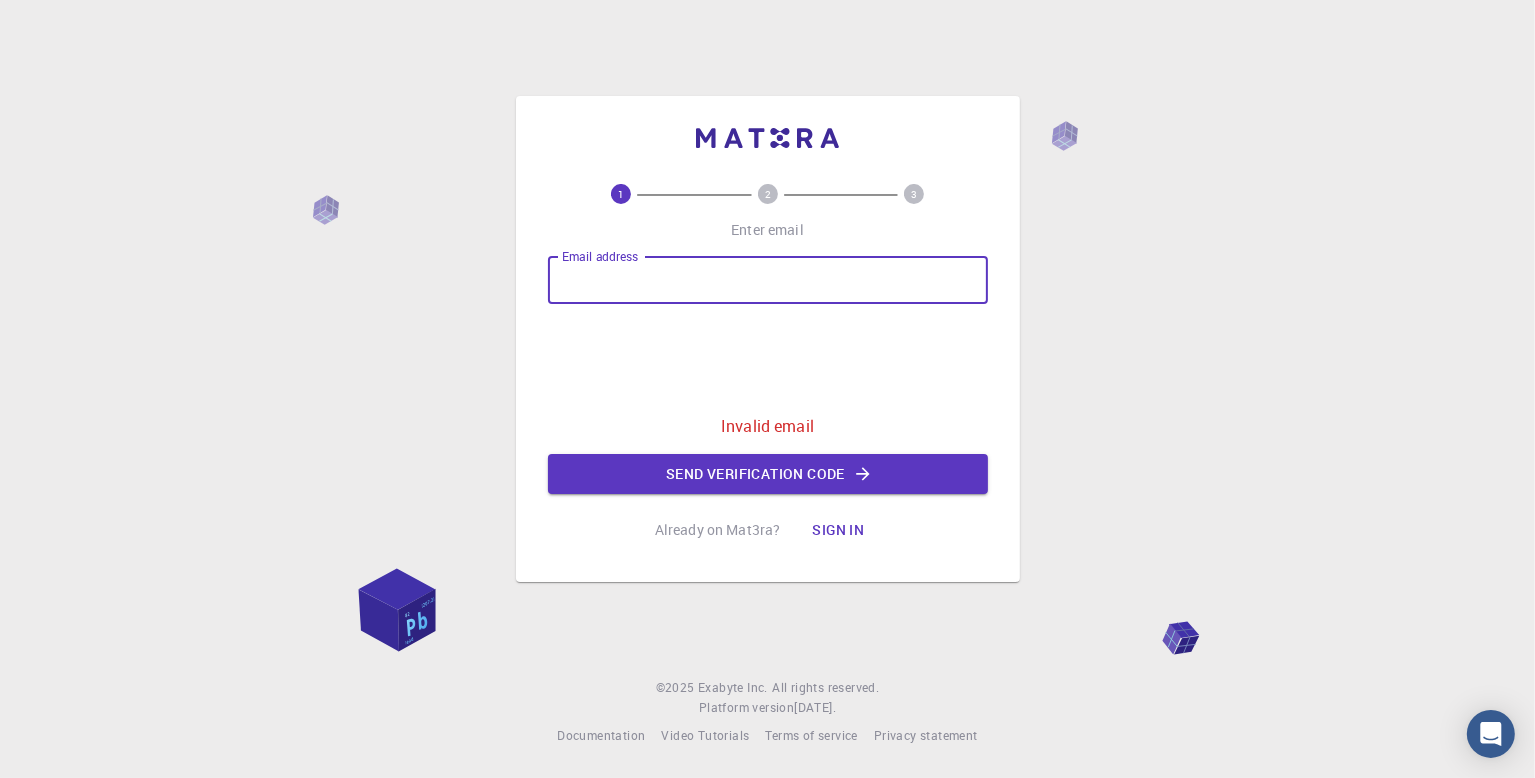 type on "[PERSON_NAME][EMAIL_ADDRESS][PERSON_NAME][DOMAIN_NAME]" 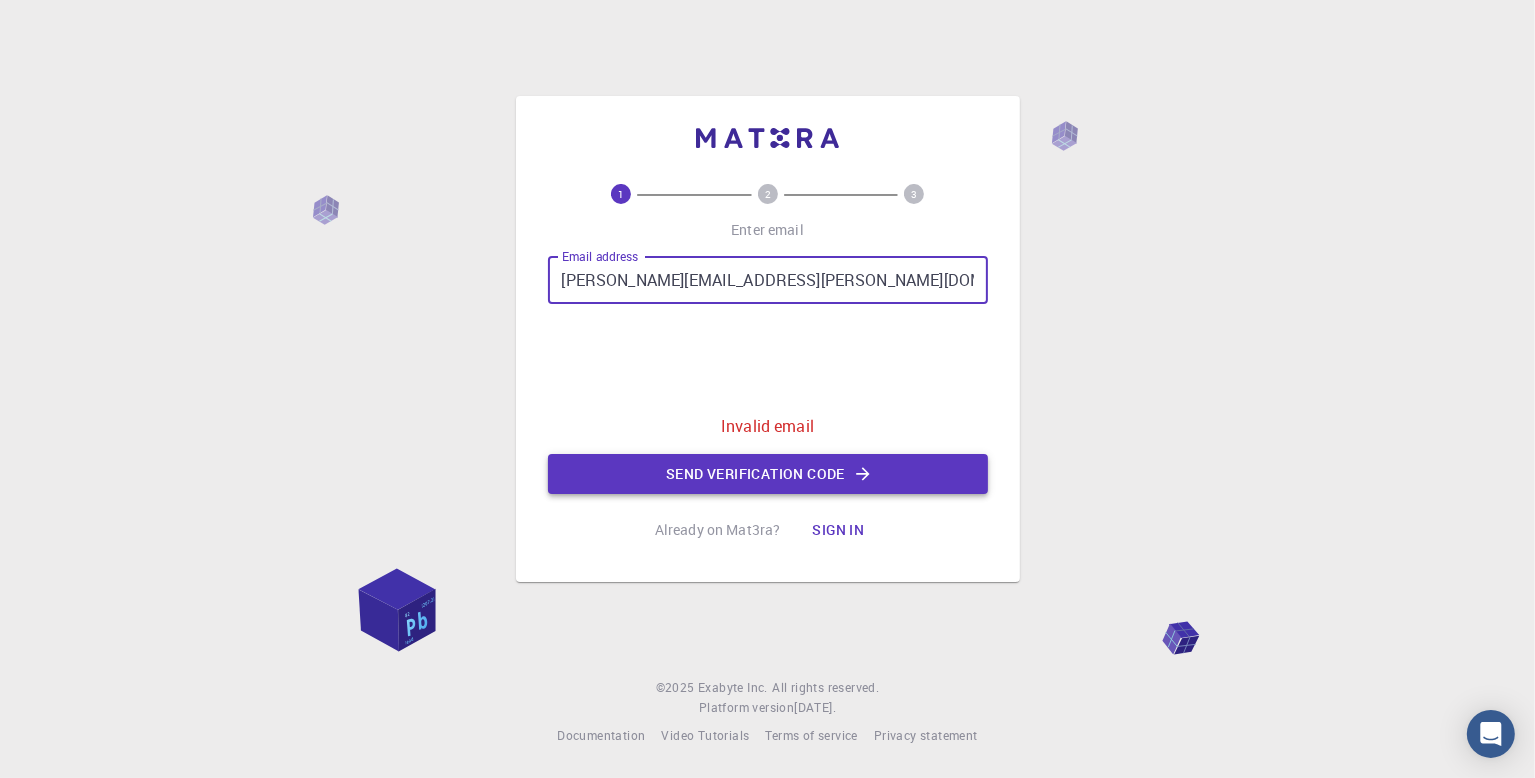 click on "Send verification code" at bounding box center (768, 474) 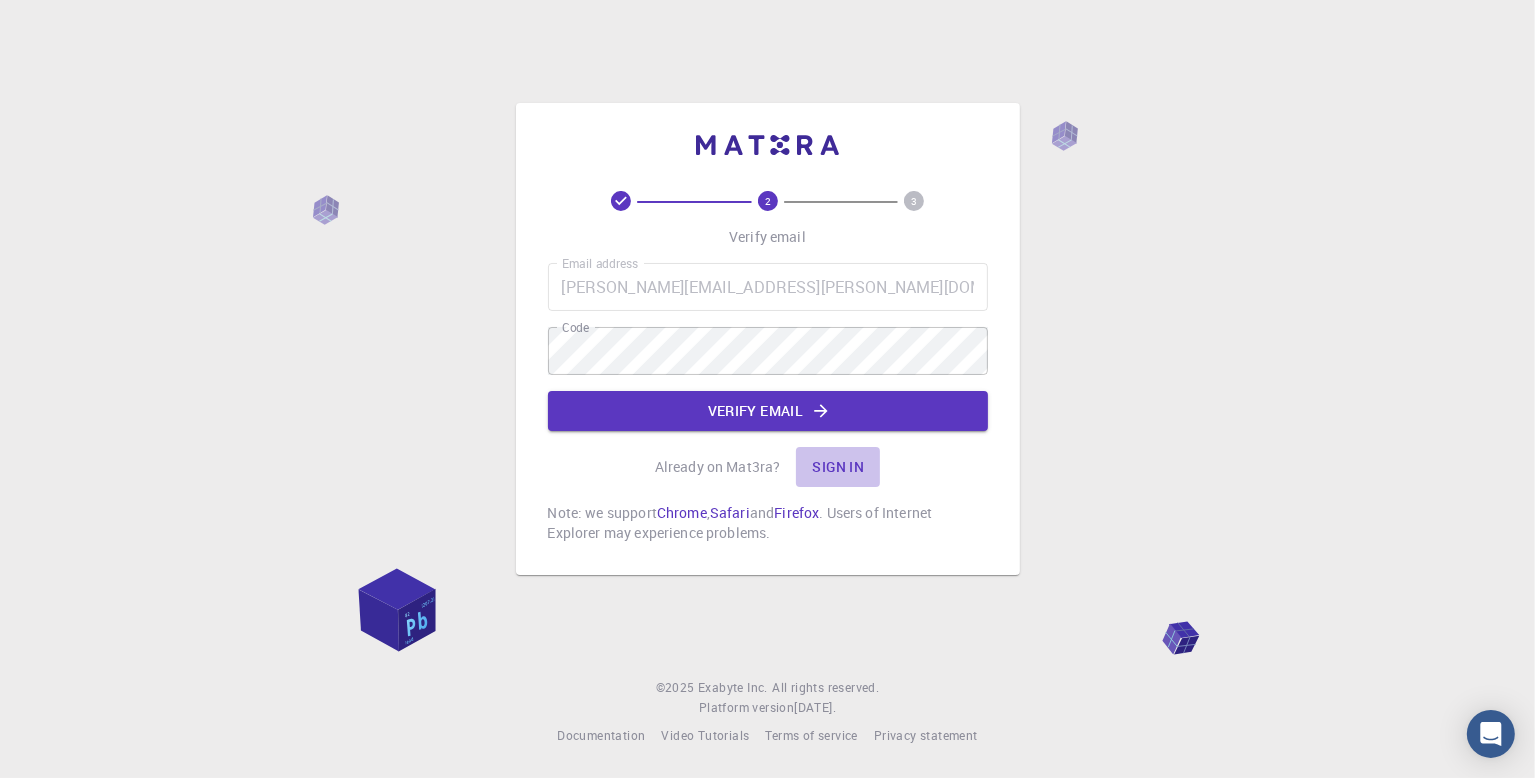 click on "Sign in" at bounding box center [838, 467] 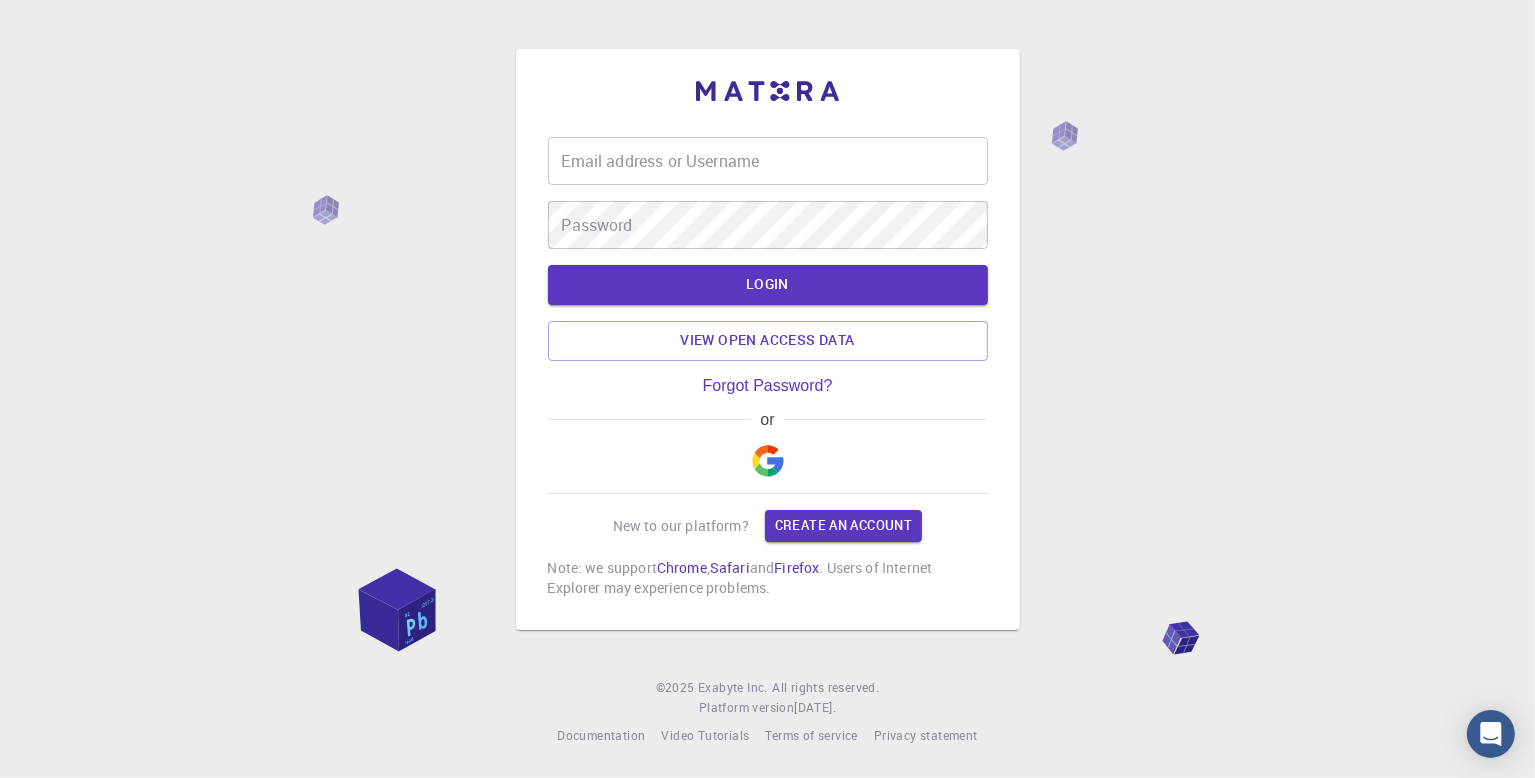 click on "Email address or Username" at bounding box center (768, 161) 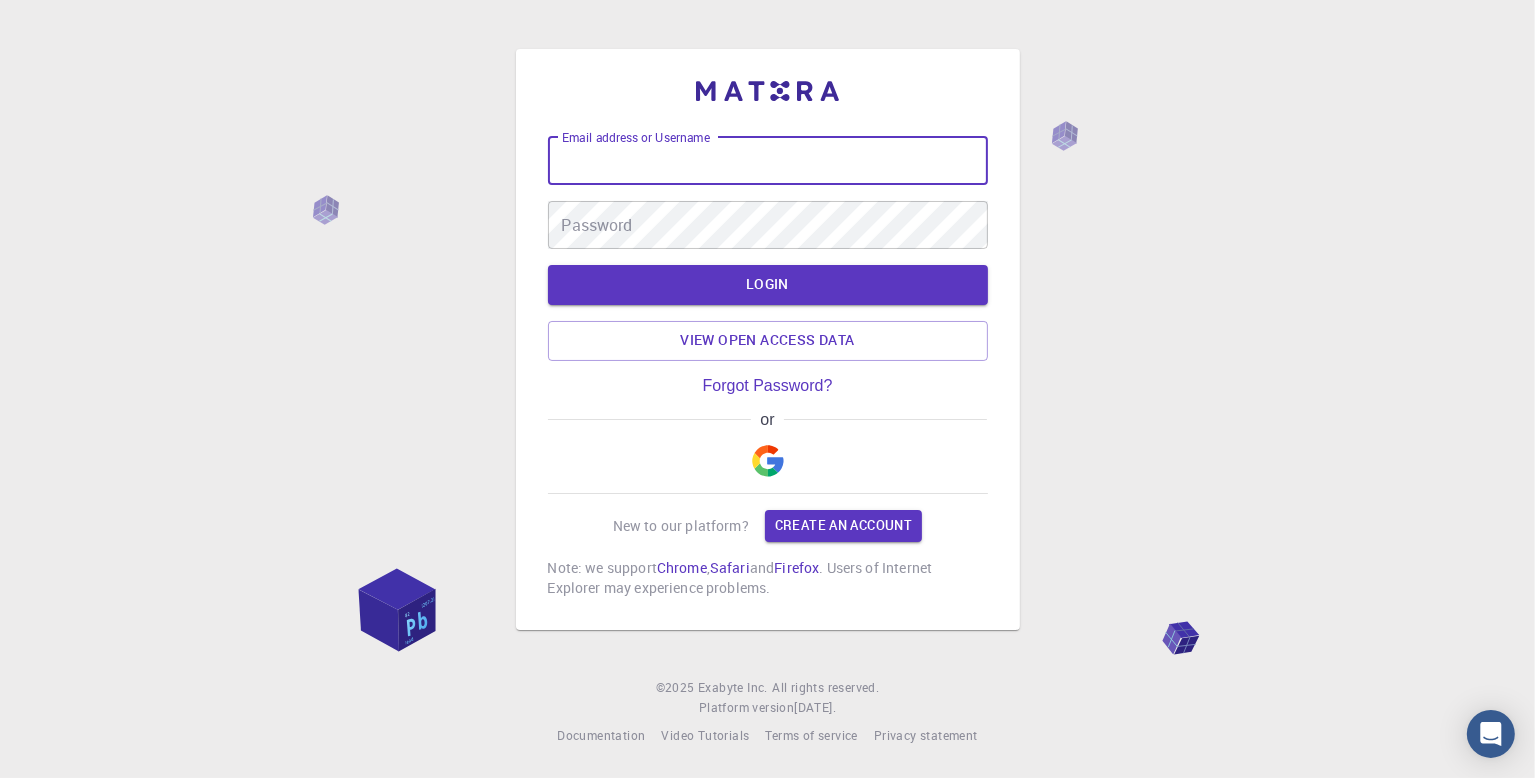 click on "Email address or Username" at bounding box center (768, 161) 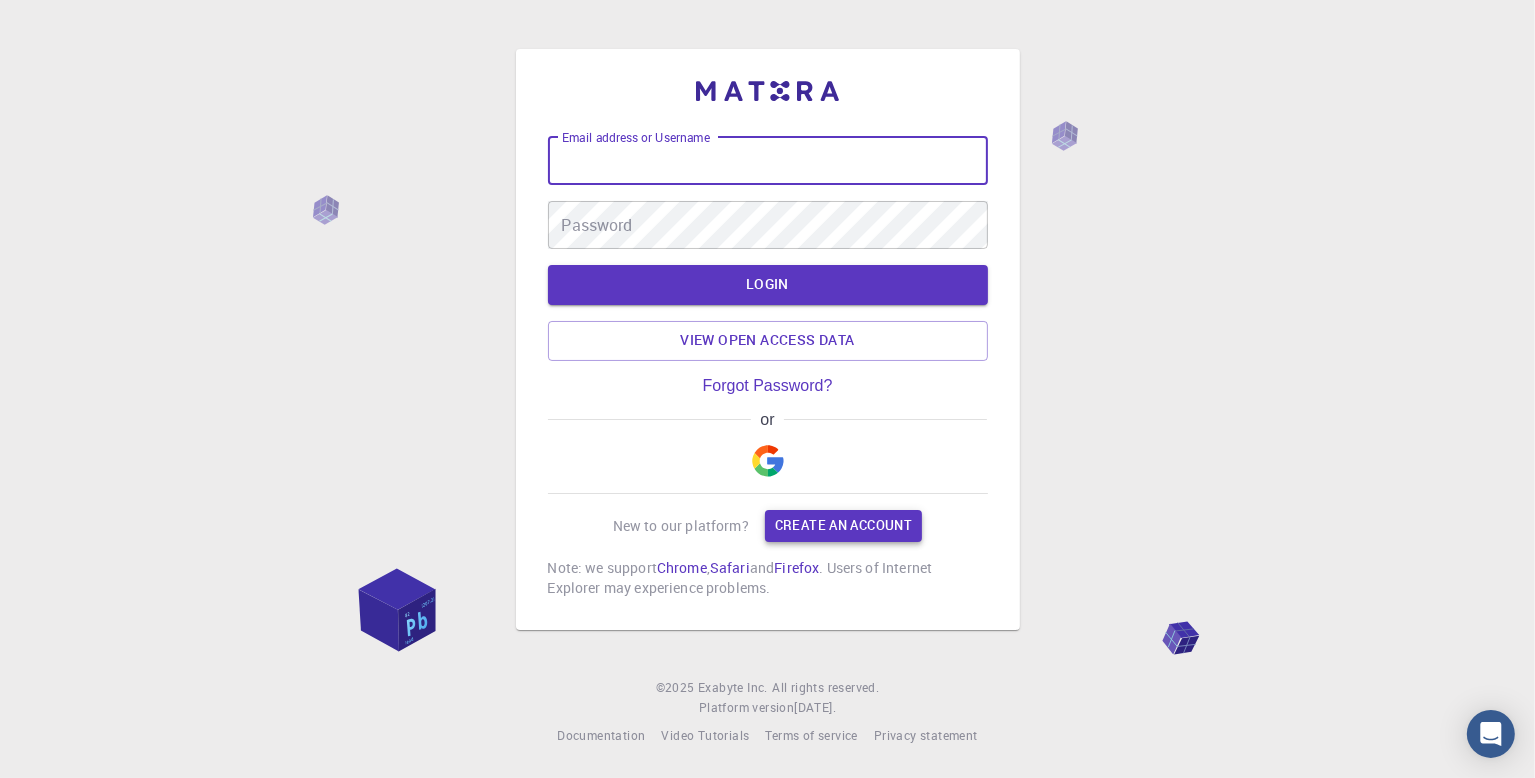 click on "Create an account" at bounding box center [843, 526] 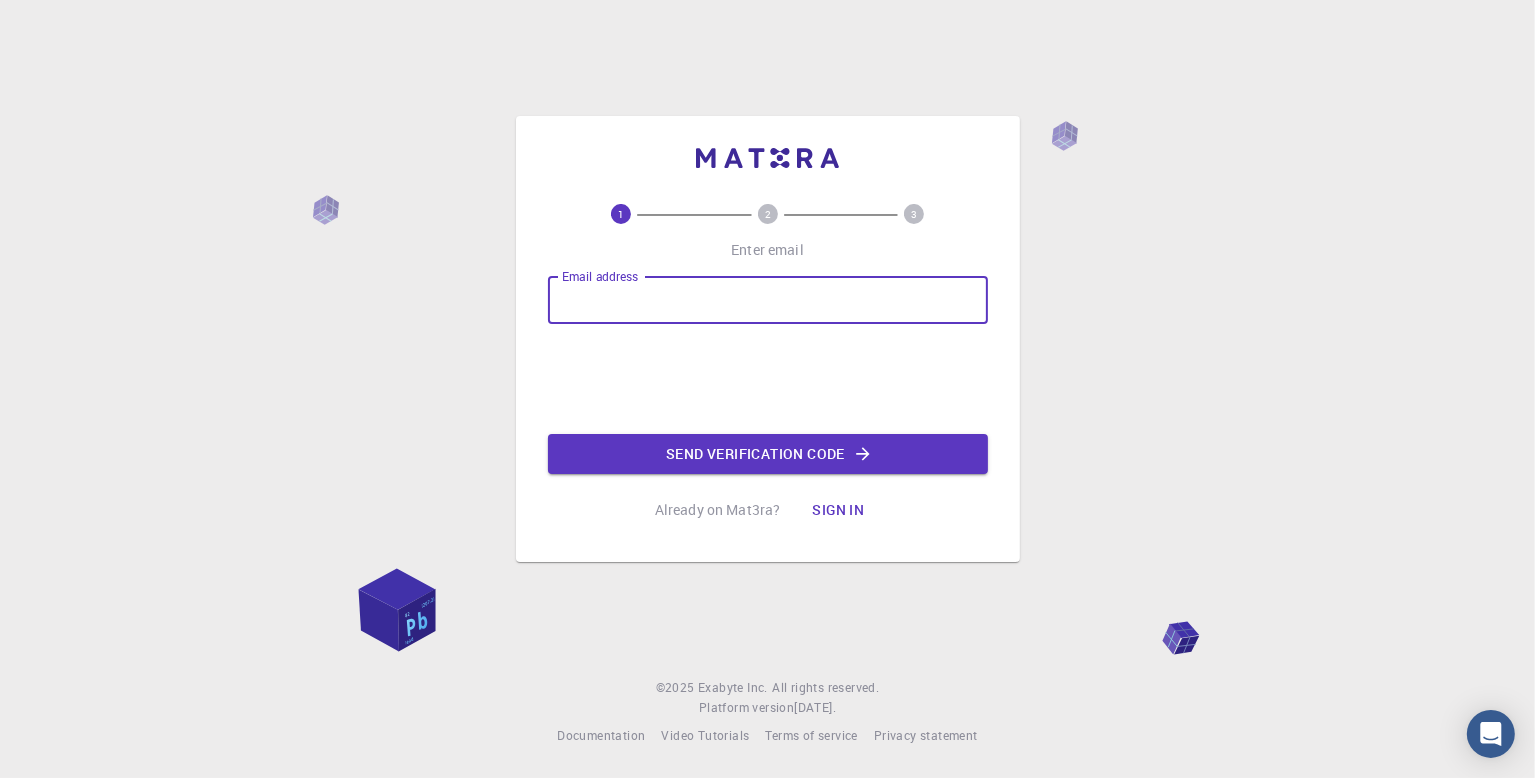click on "Email address" at bounding box center [768, 300] 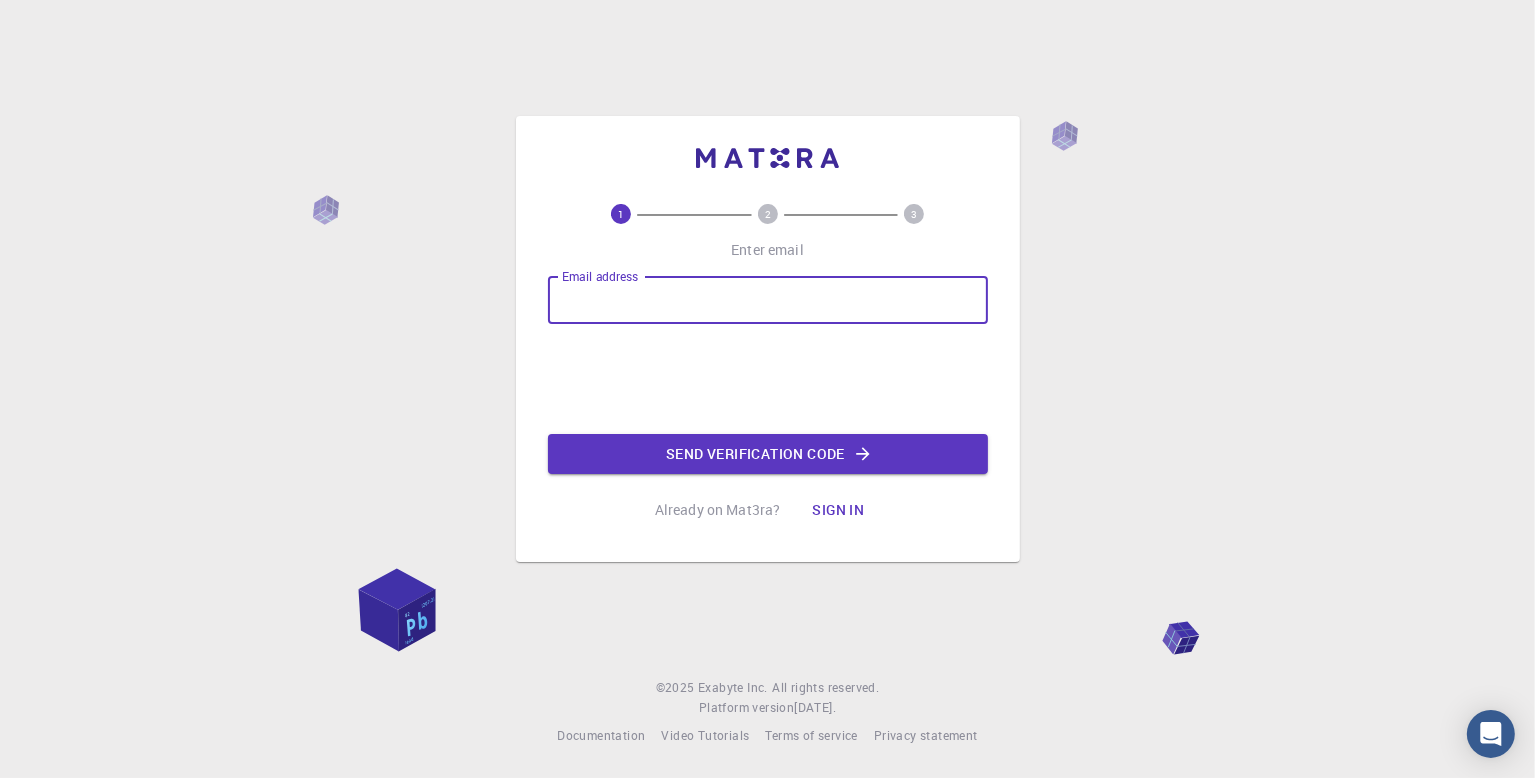 type on "[PERSON_NAME][EMAIL_ADDRESS][PERSON_NAME][DOMAIN_NAME]" 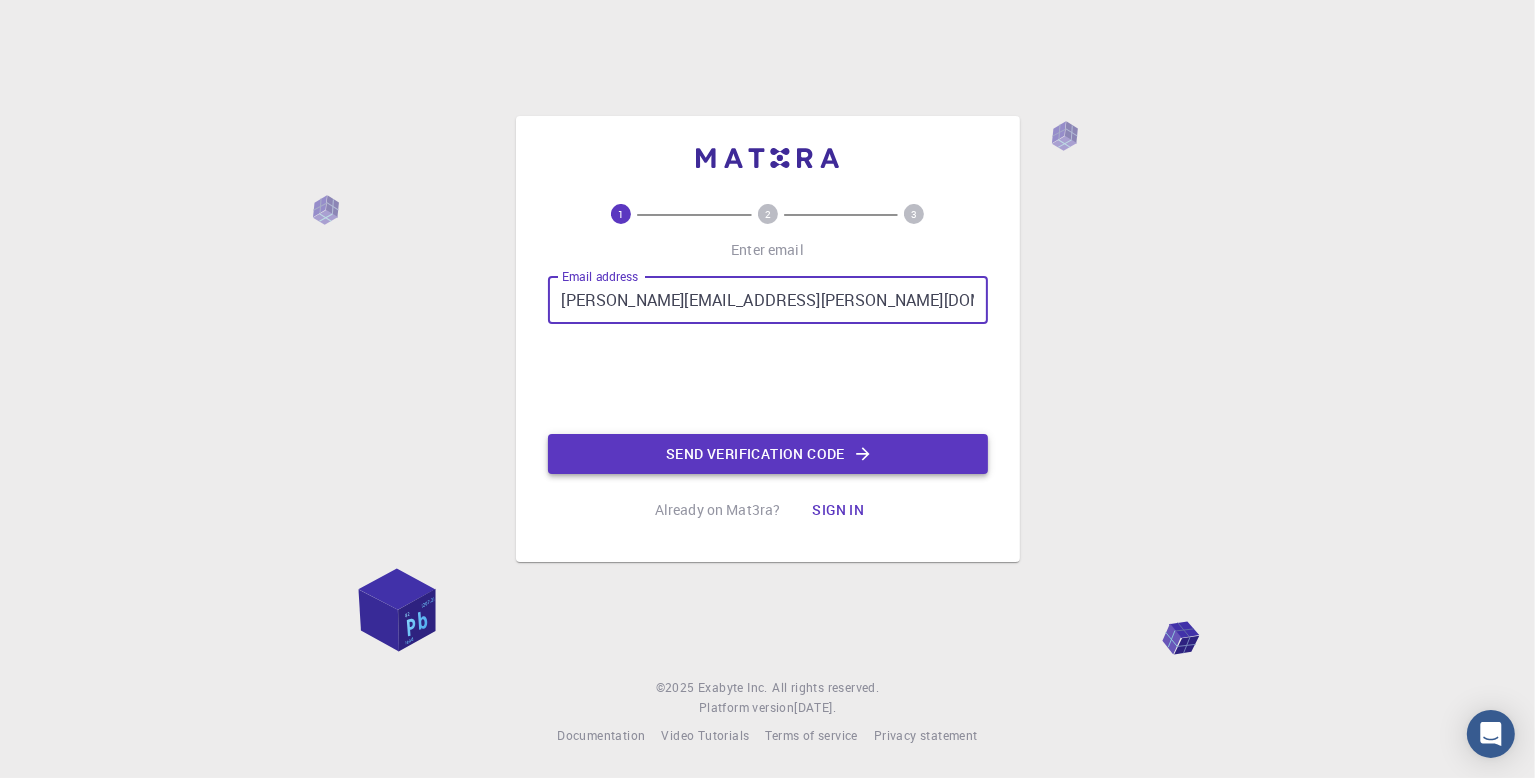 click on "Send verification code" 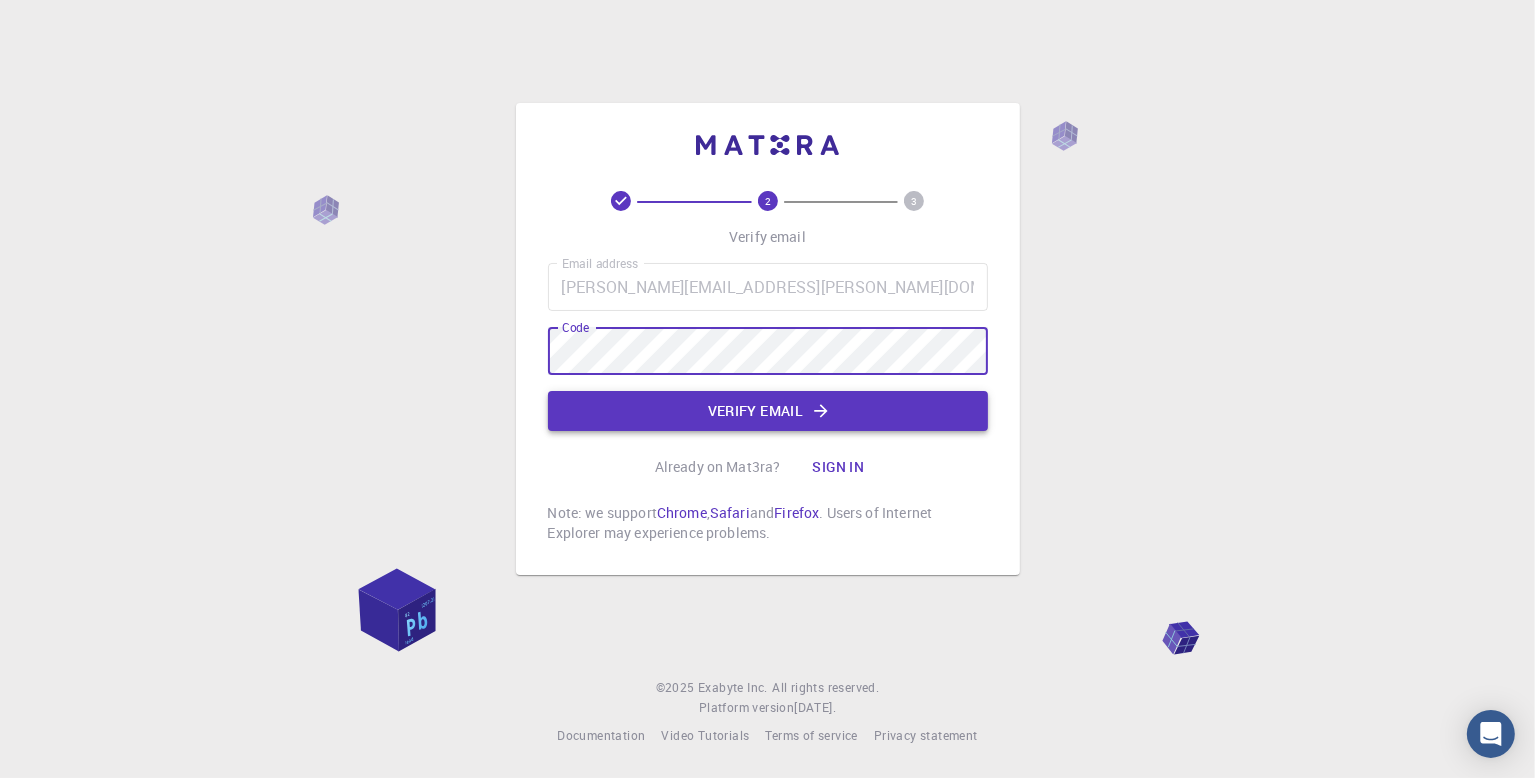 click on "Verify email" 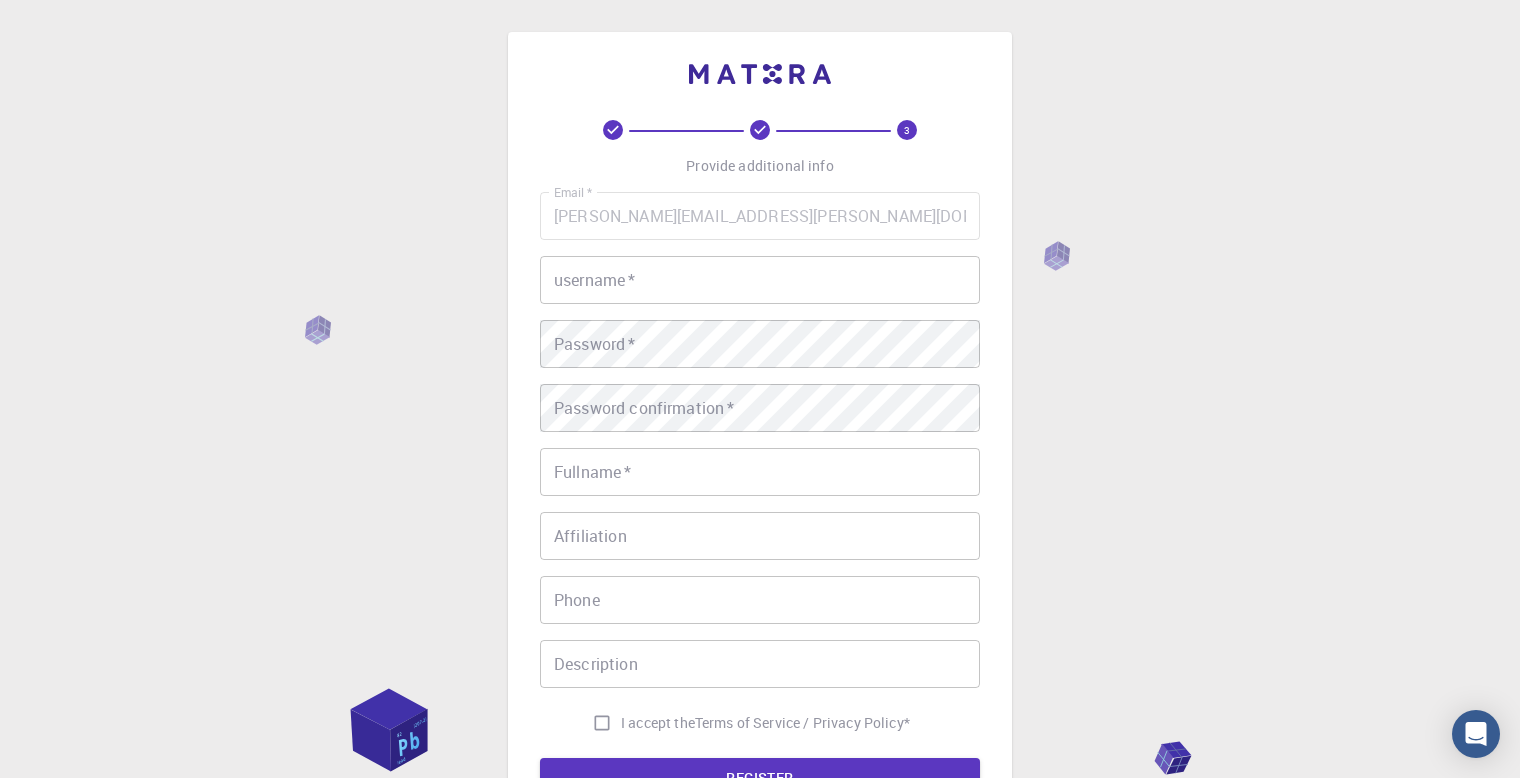 click on "username   *" at bounding box center (760, 280) 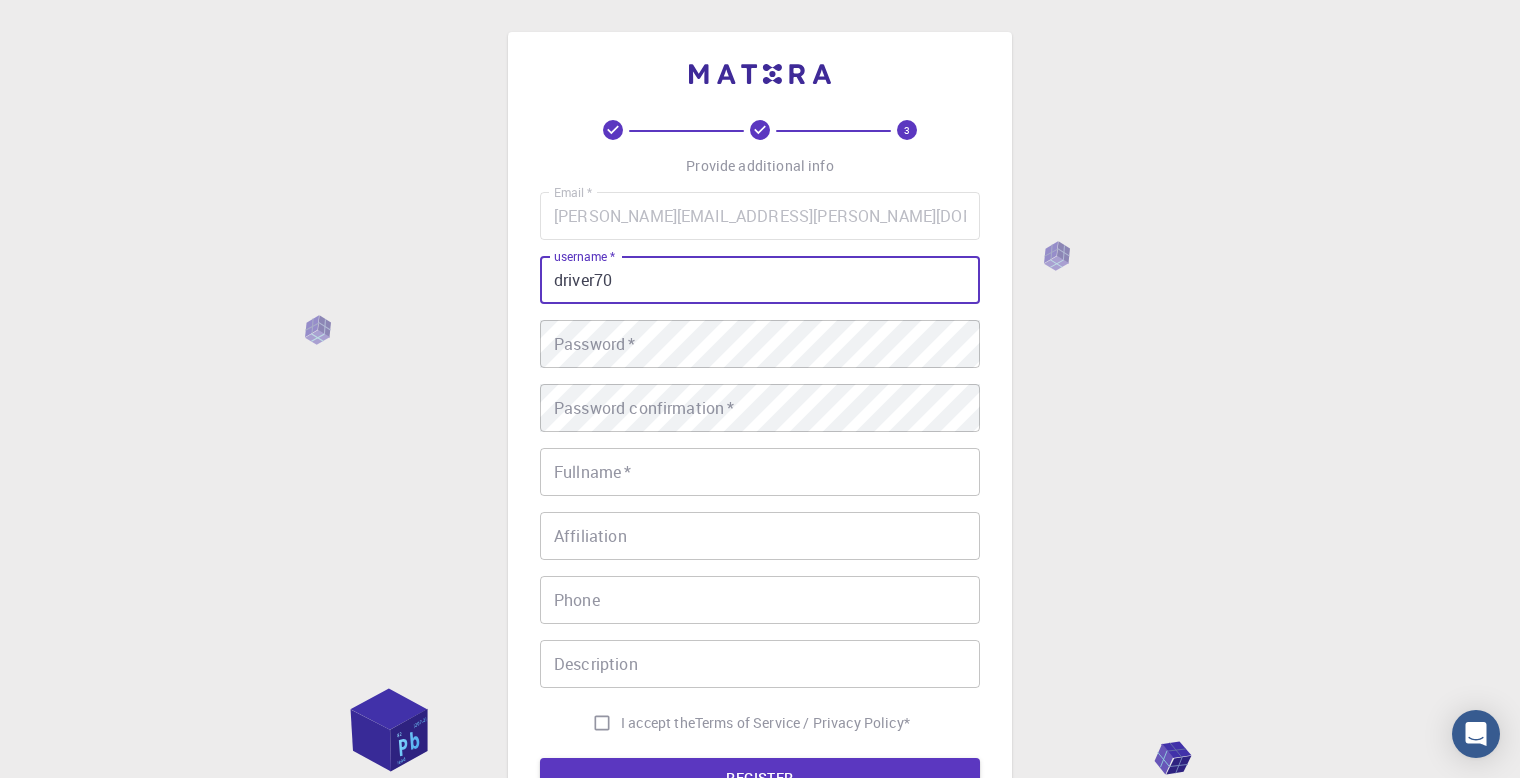 type on "driver70" 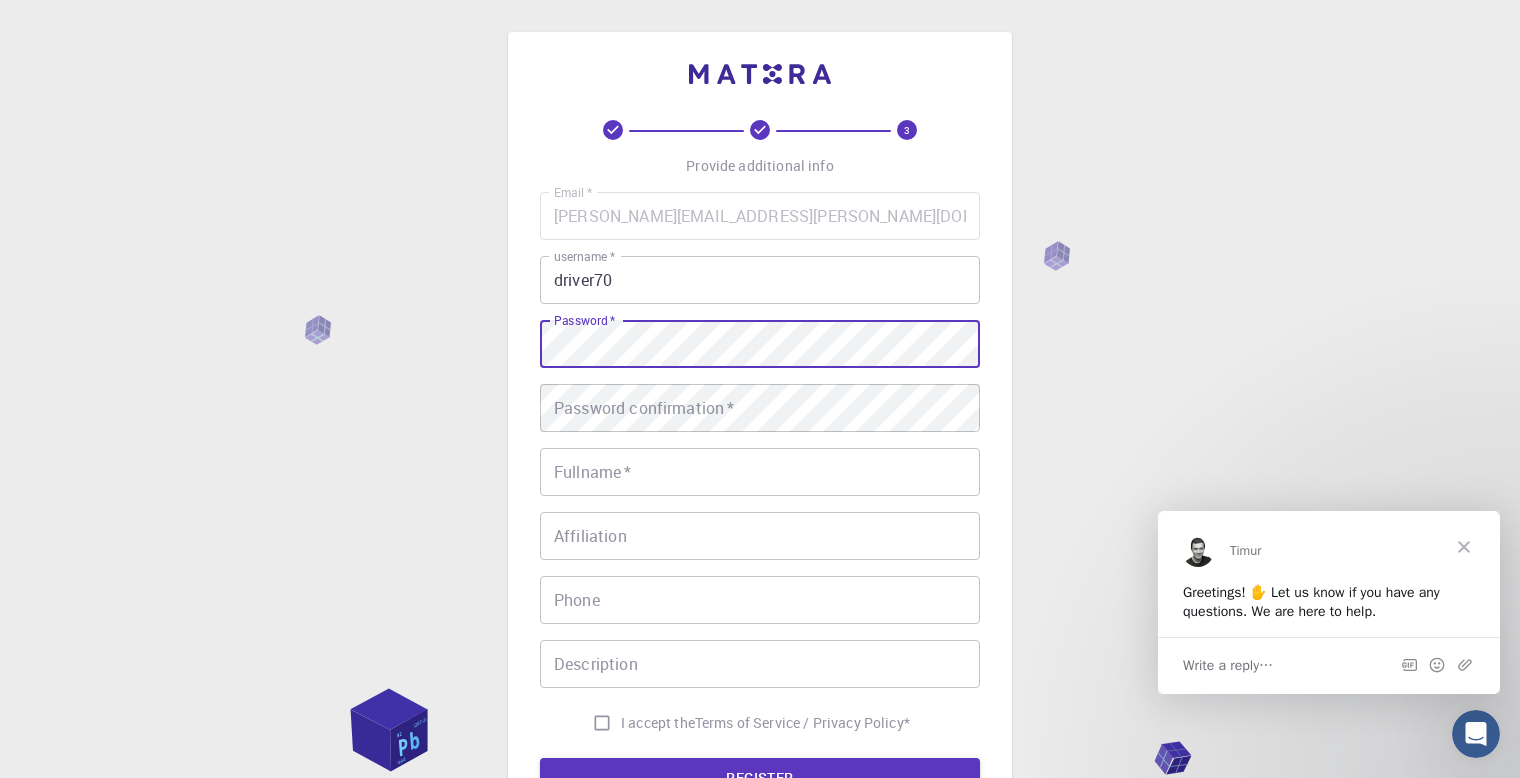 scroll, scrollTop: 0, scrollLeft: 0, axis: both 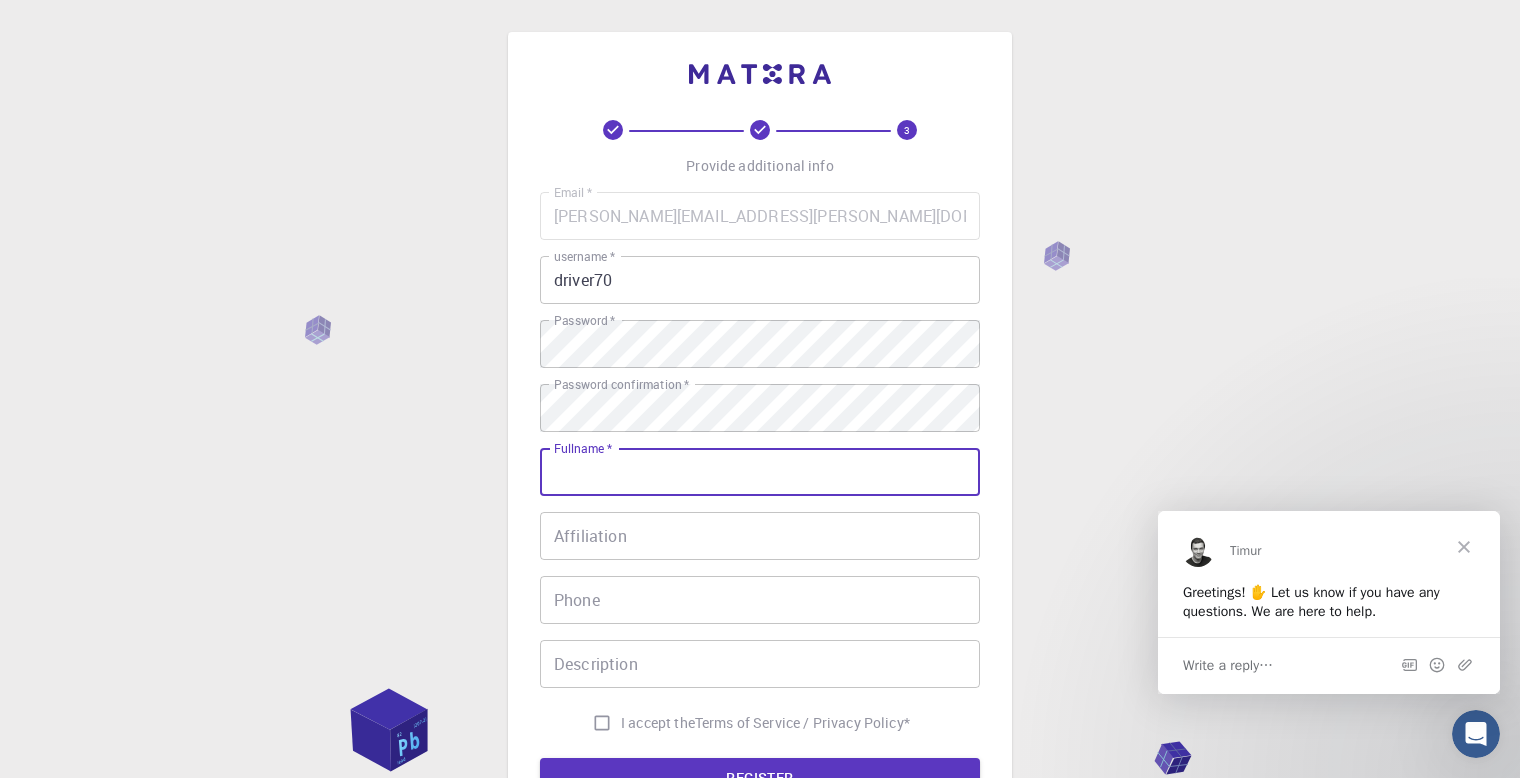 click on "Fullname   *" at bounding box center [760, 472] 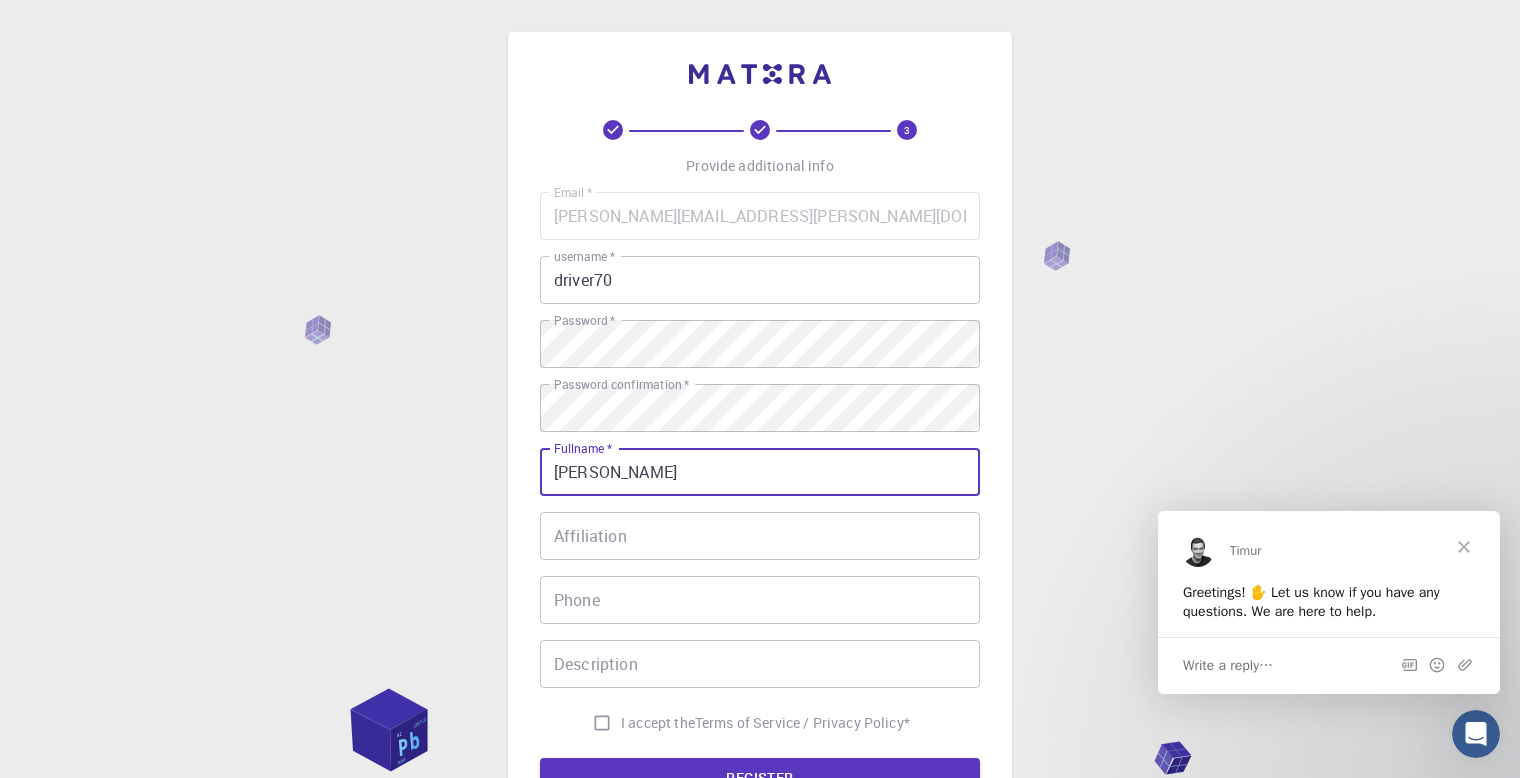 type on "0917936563" 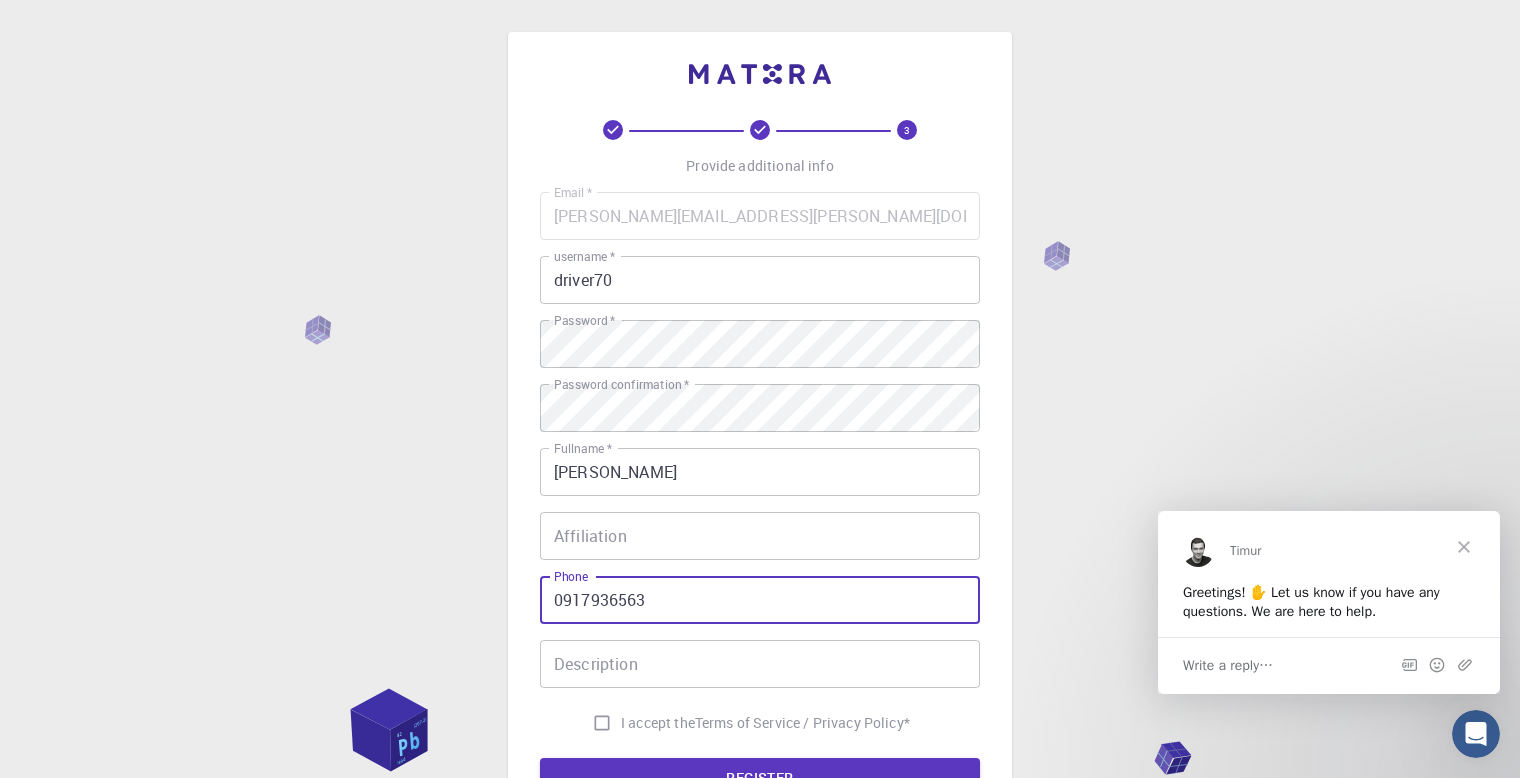 click on "0917936563" at bounding box center [760, 600] 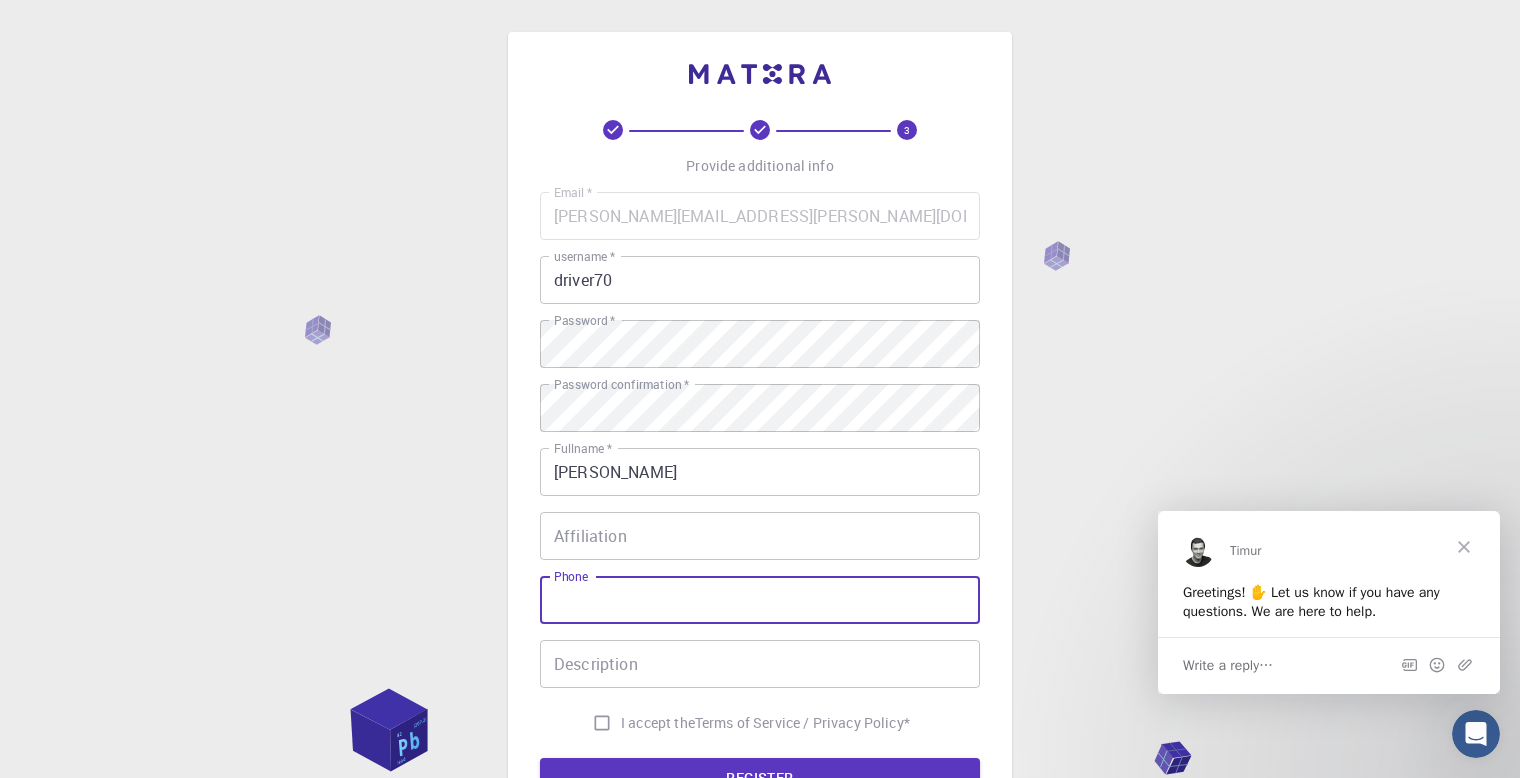 click on "Phone" at bounding box center [760, 600] 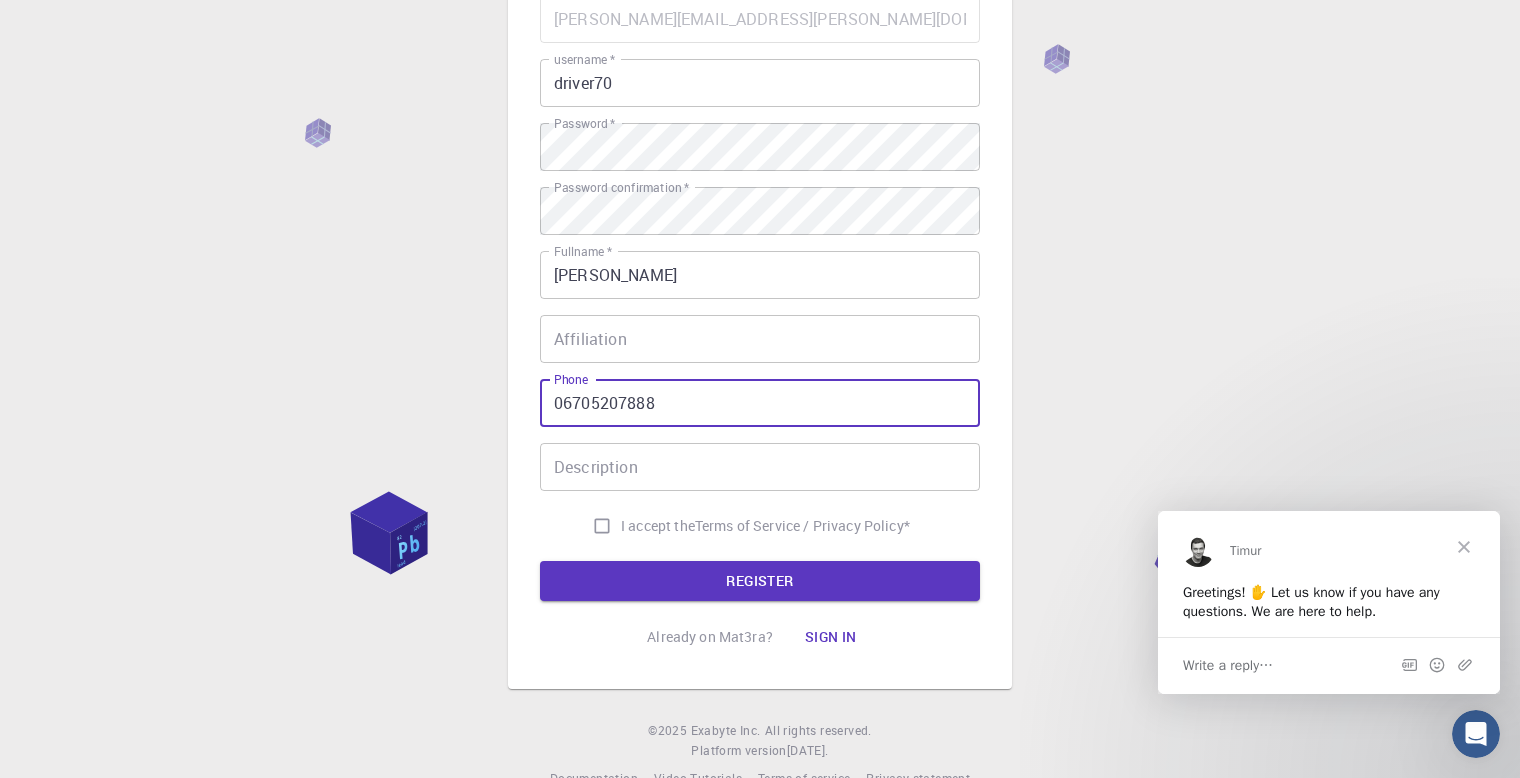 scroll, scrollTop: 210, scrollLeft: 0, axis: vertical 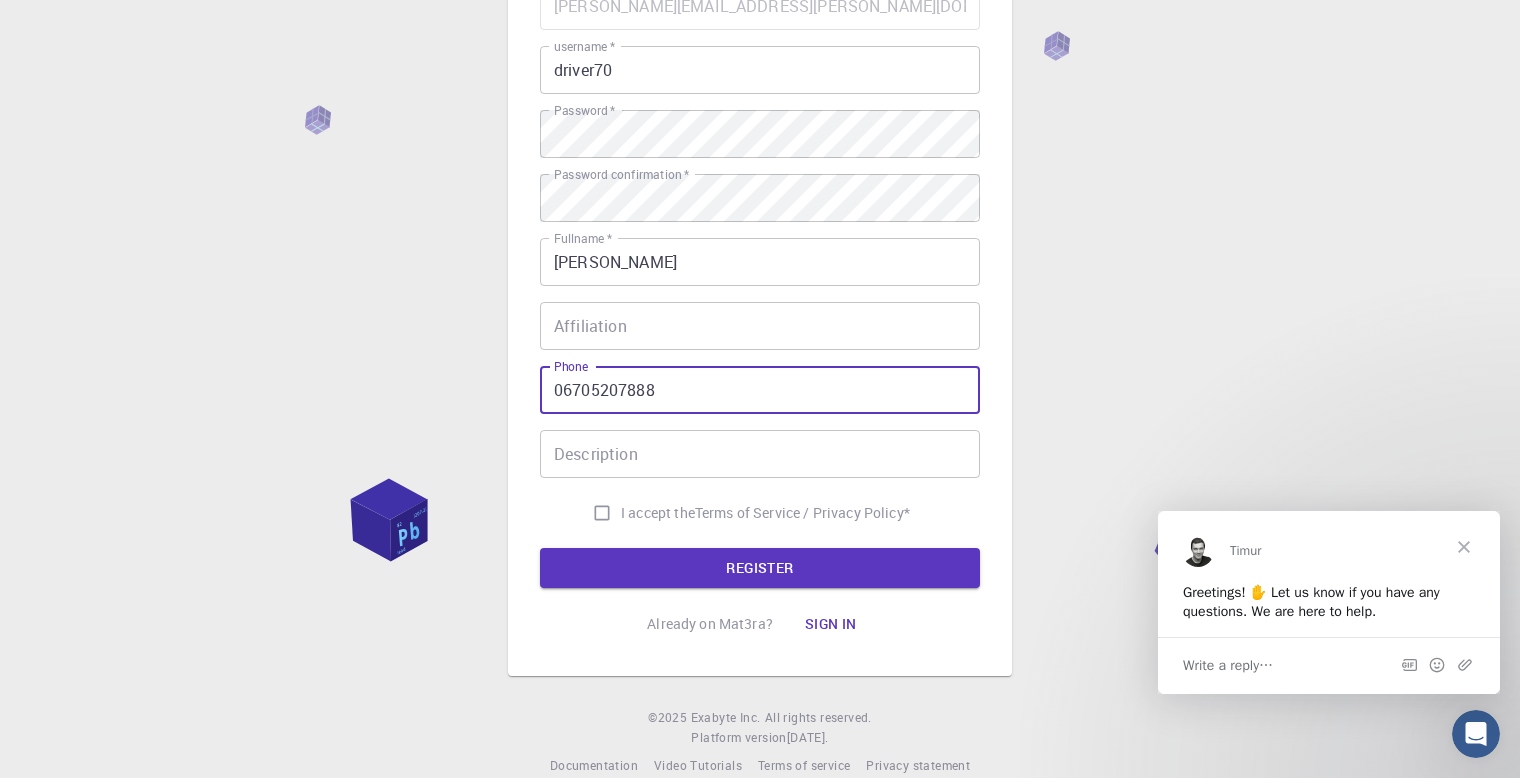 click on "I accept the  Terms of Service / Privacy Policy  *" at bounding box center (602, 513) 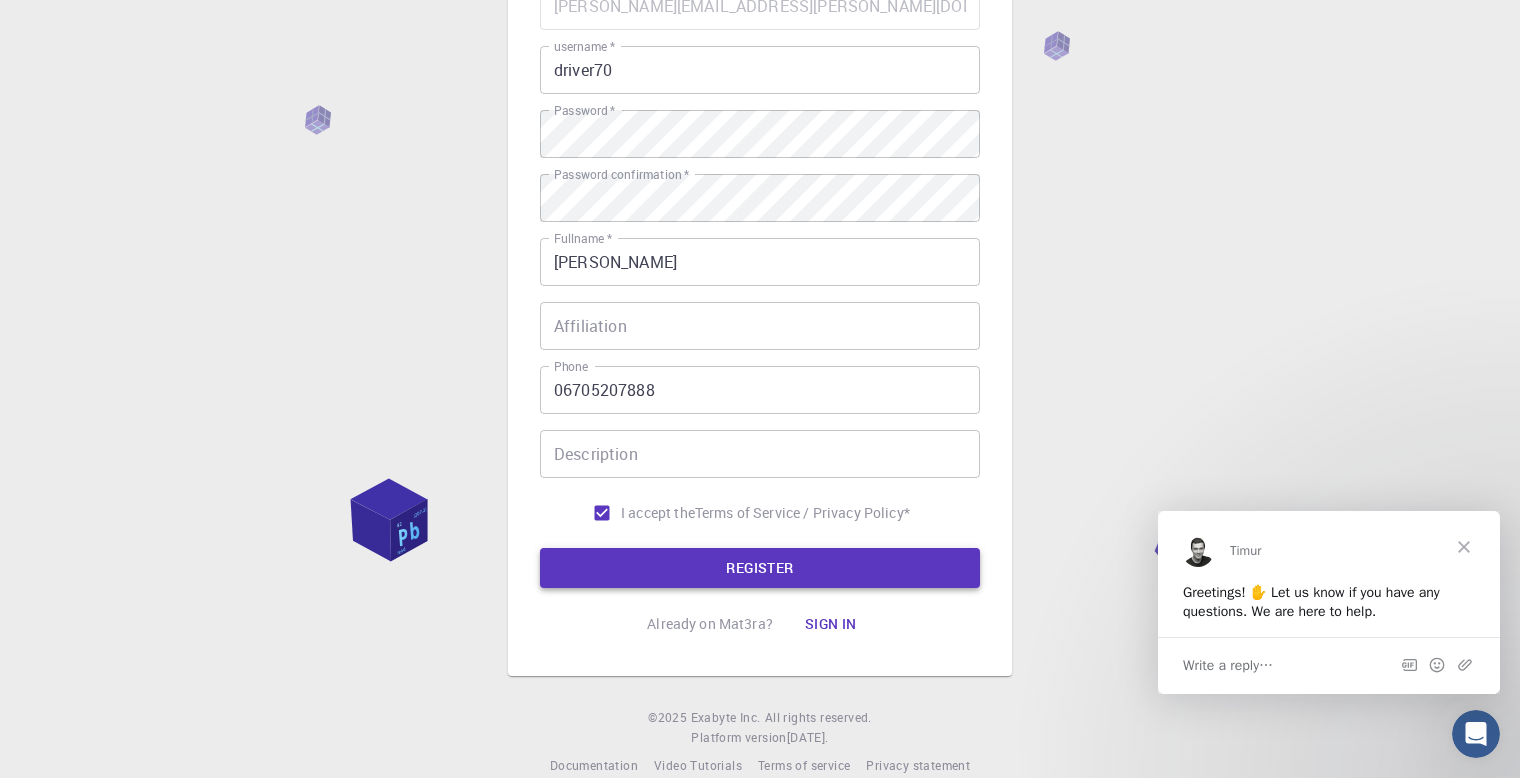 click on "REGISTER" at bounding box center [760, 568] 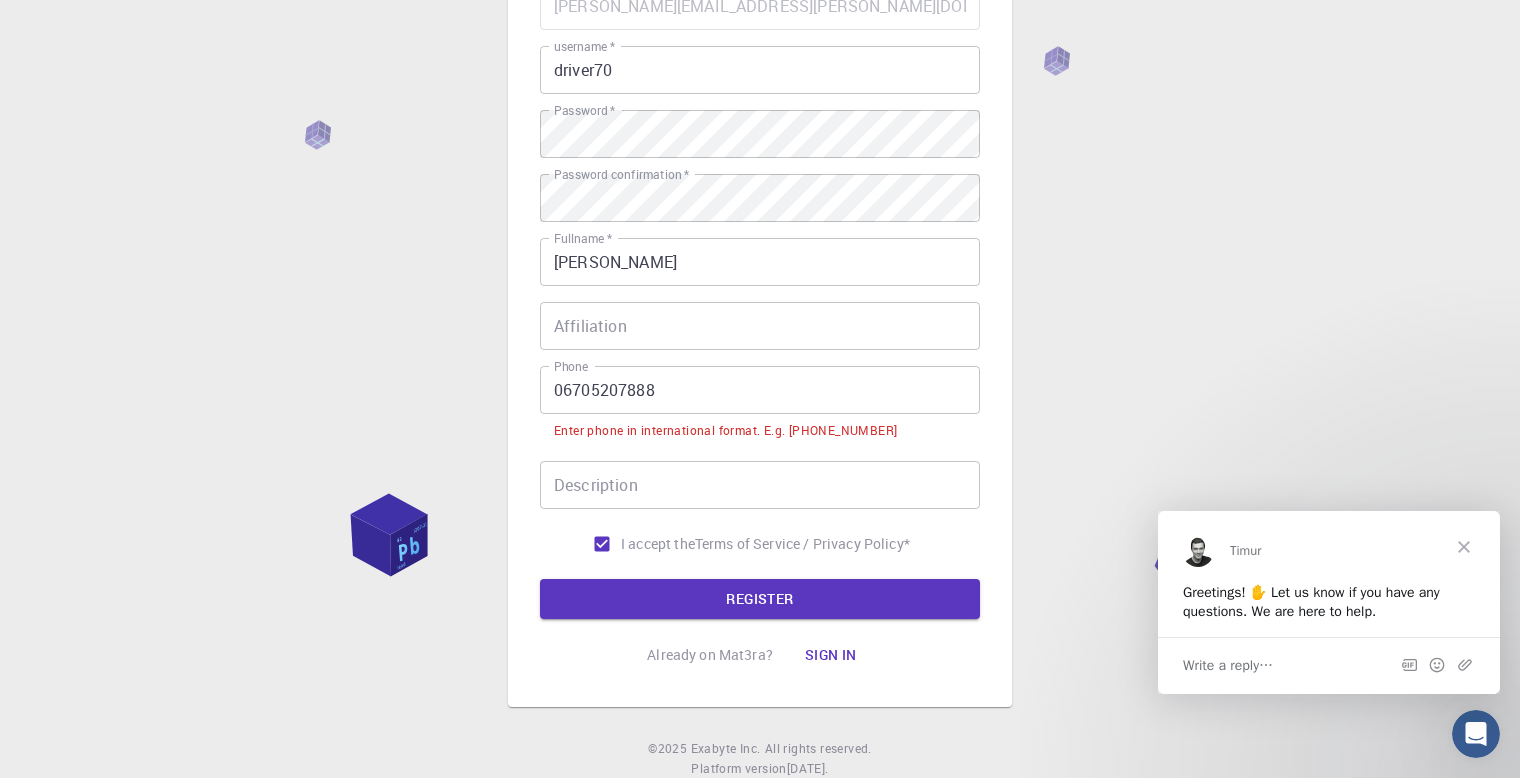 click on "06705207888" at bounding box center [760, 390] 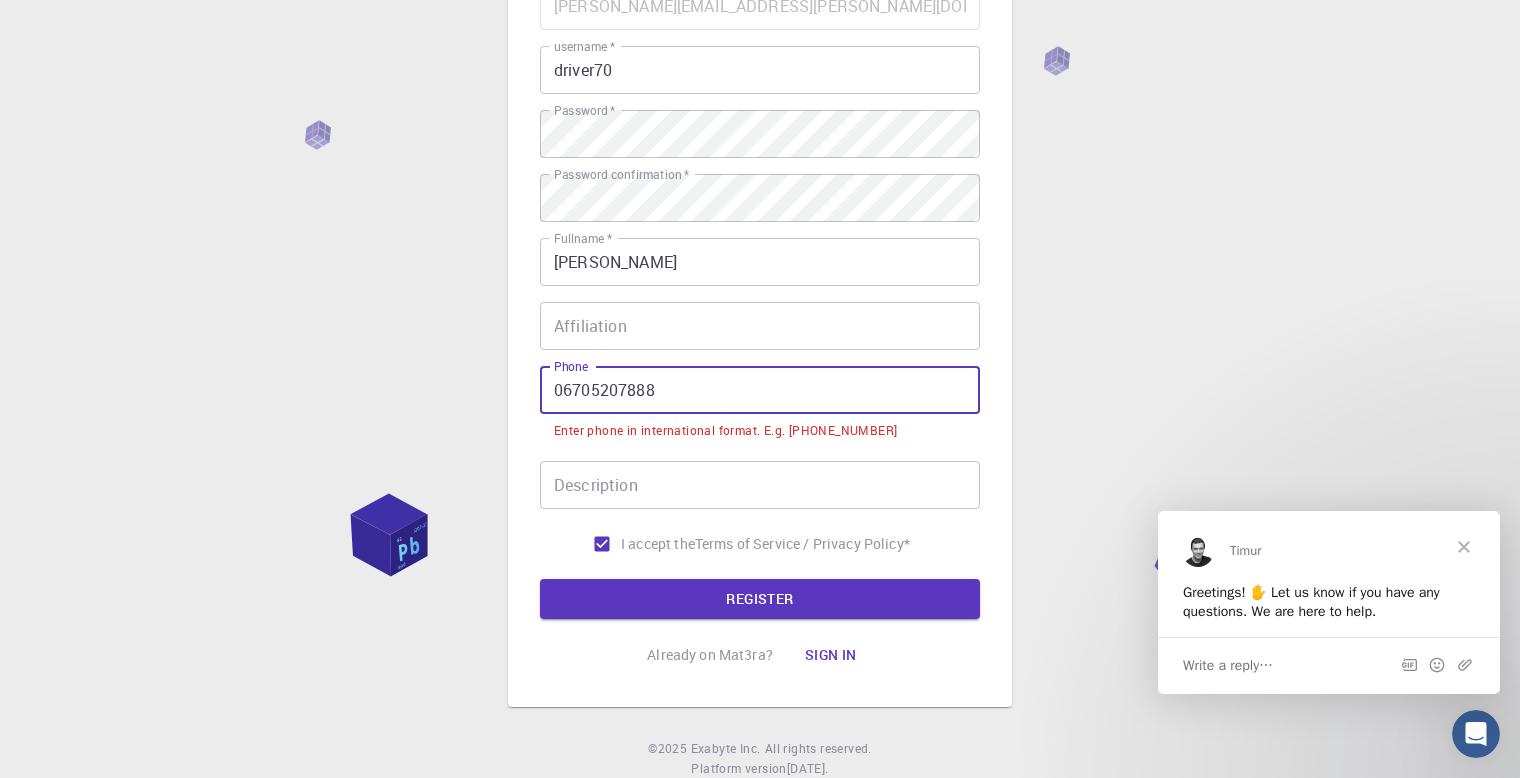 click on "06705207888" at bounding box center [760, 390] 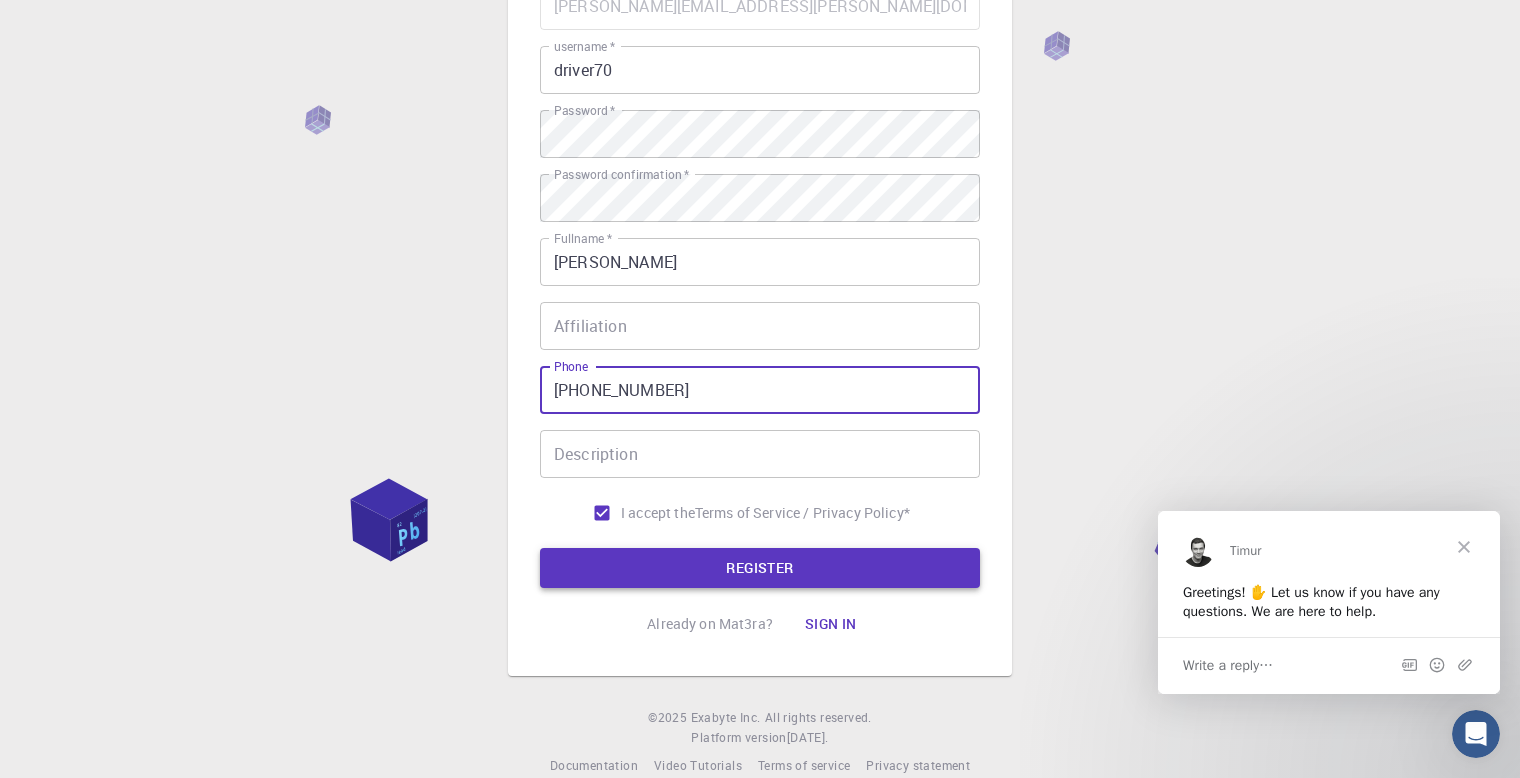 type on "[PHONE_NUMBER]" 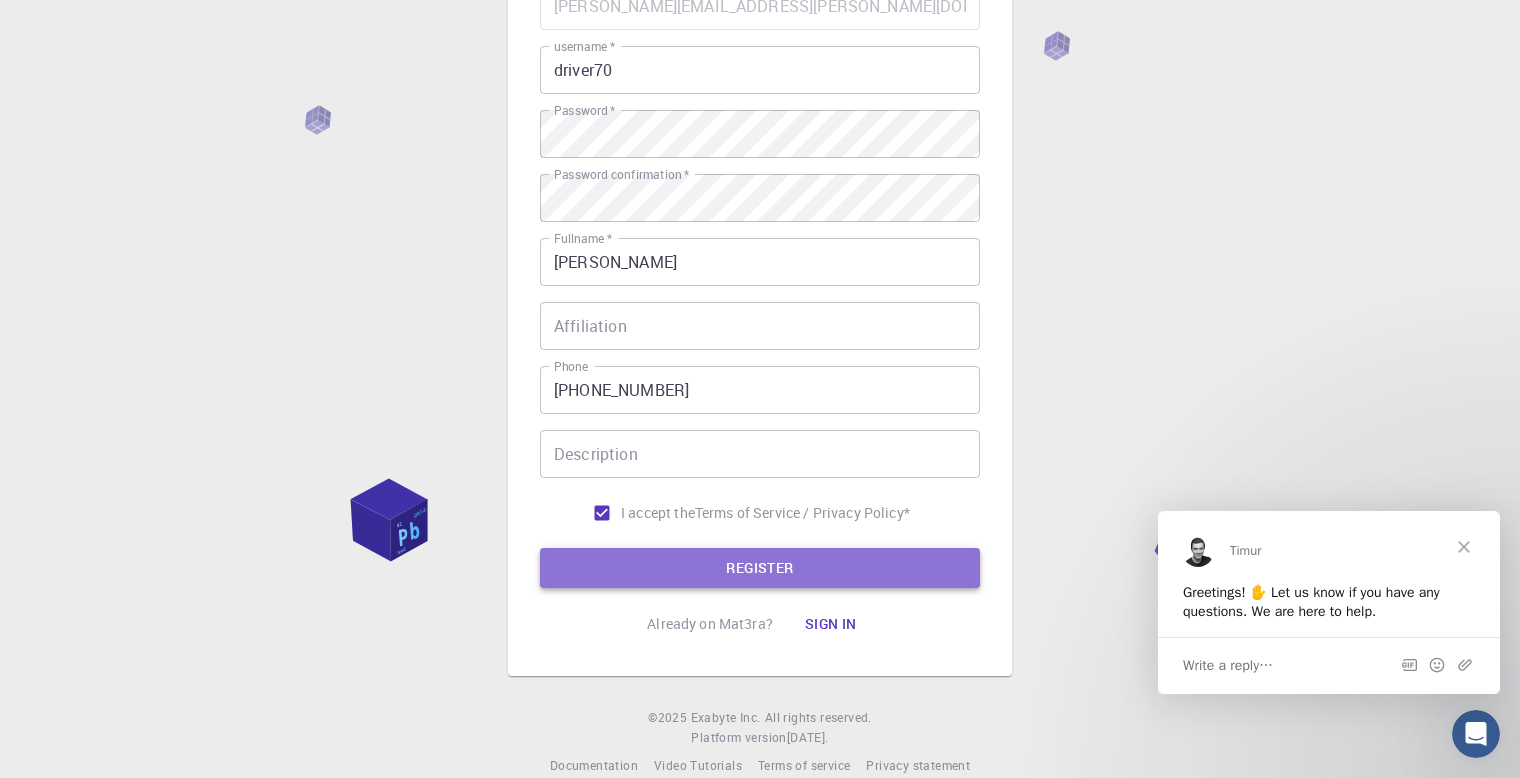 click on "REGISTER" at bounding box center (760, 568) 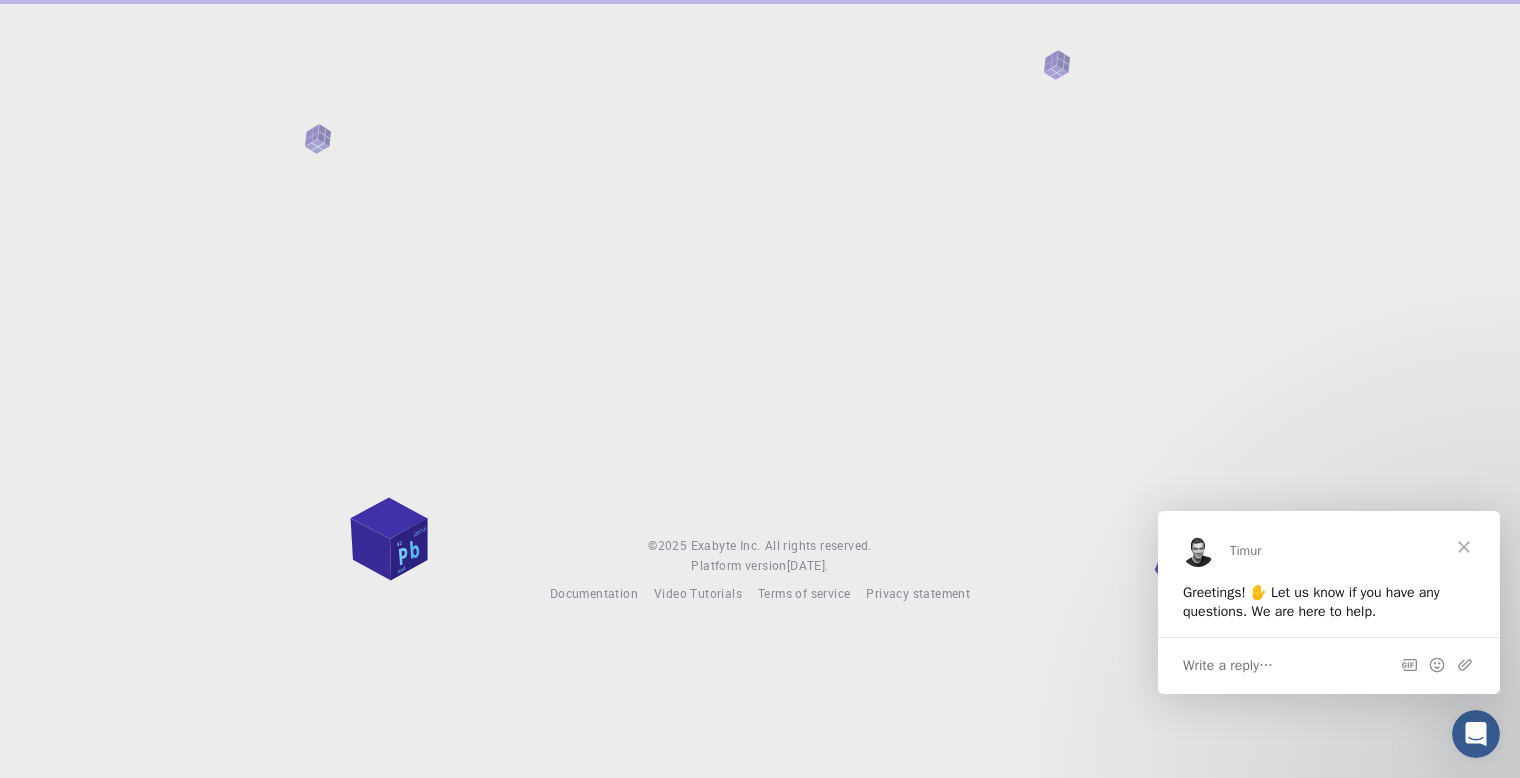 scroll, scrollTop: 0, scrollLeft: 0, axis: both 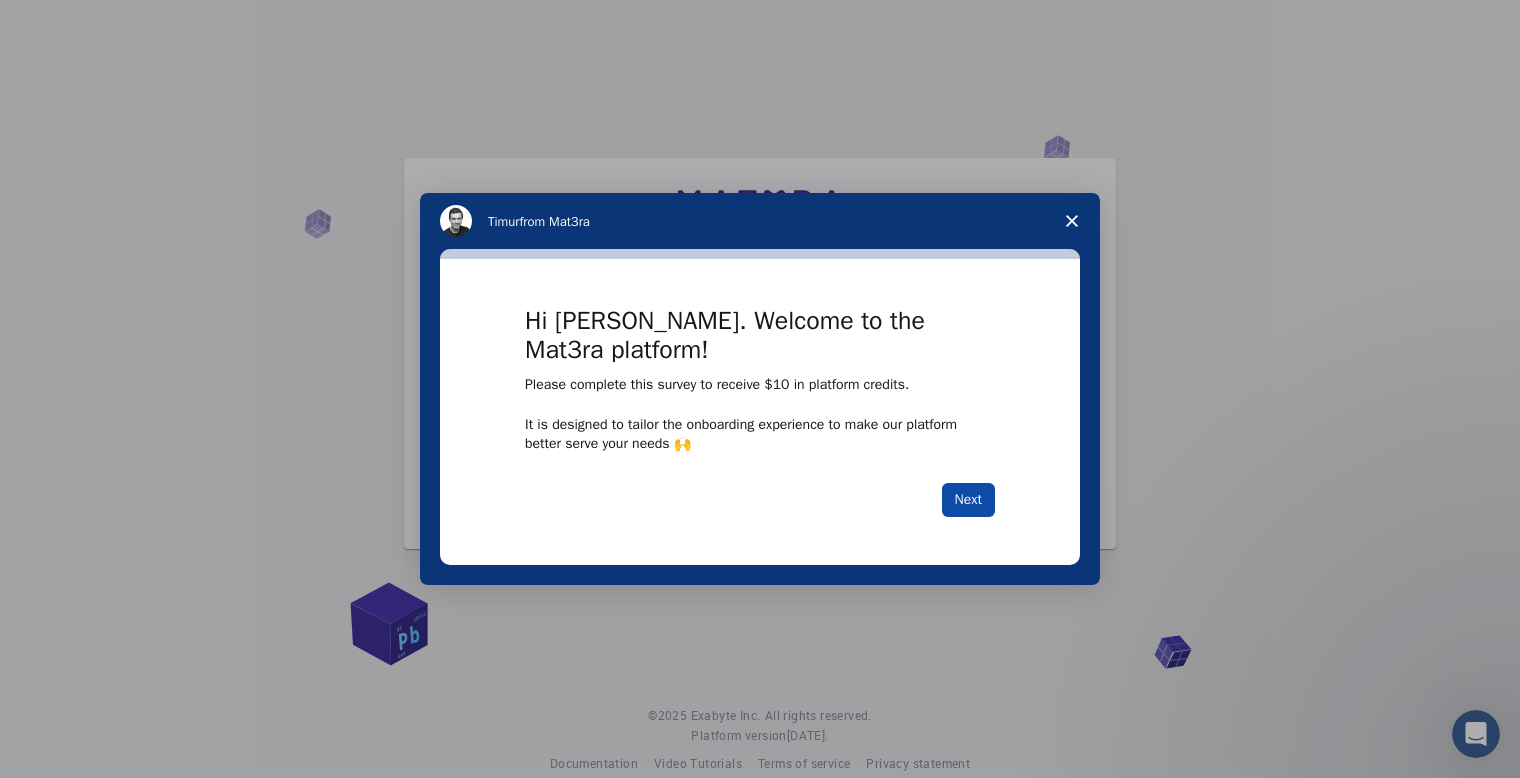click on "Next" at bounding box center (968, 500) 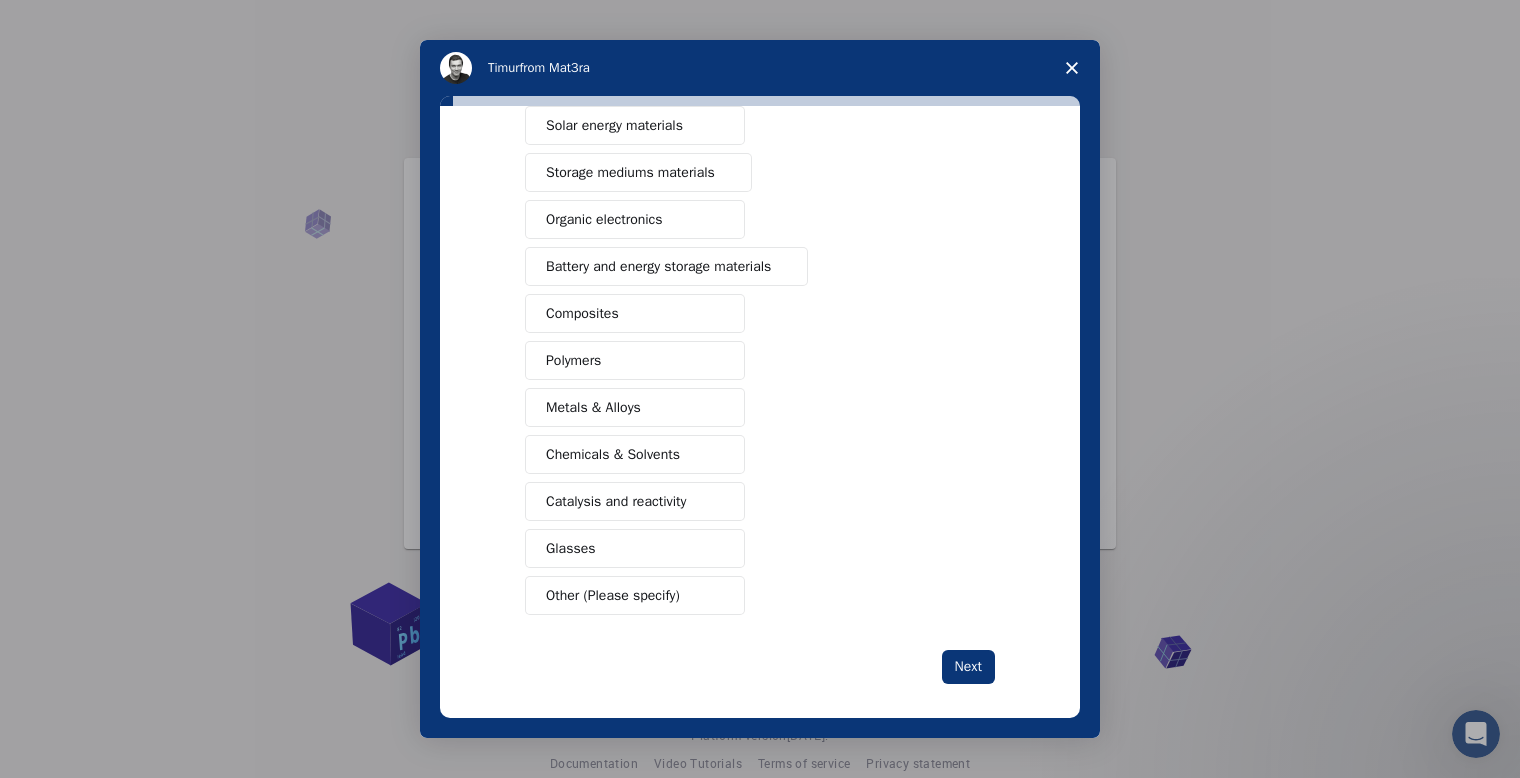 scroll, scrollTop: 182, scrollLeft: 0, axis: vertical 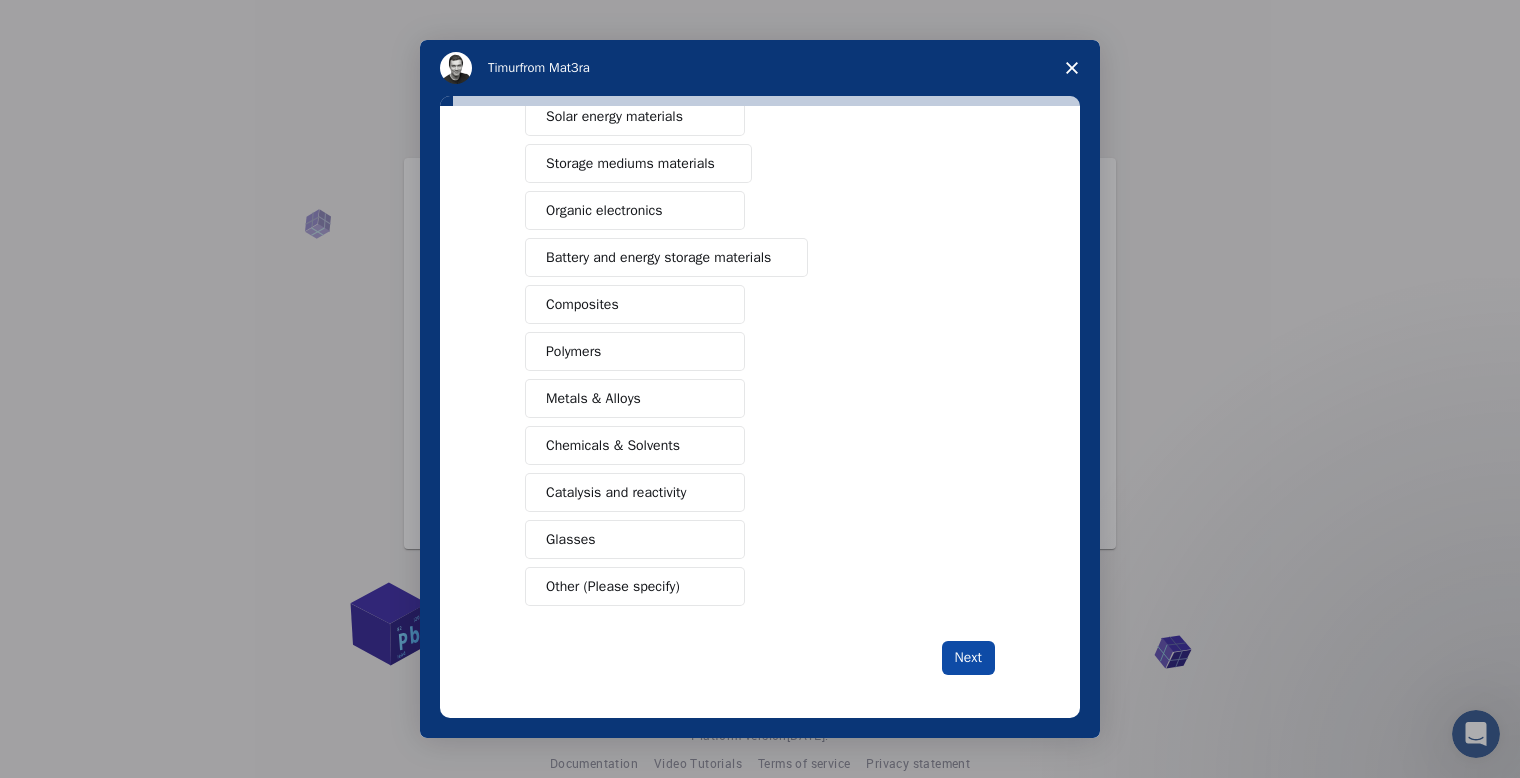 click on "Next" at bounding box center (968, 658) 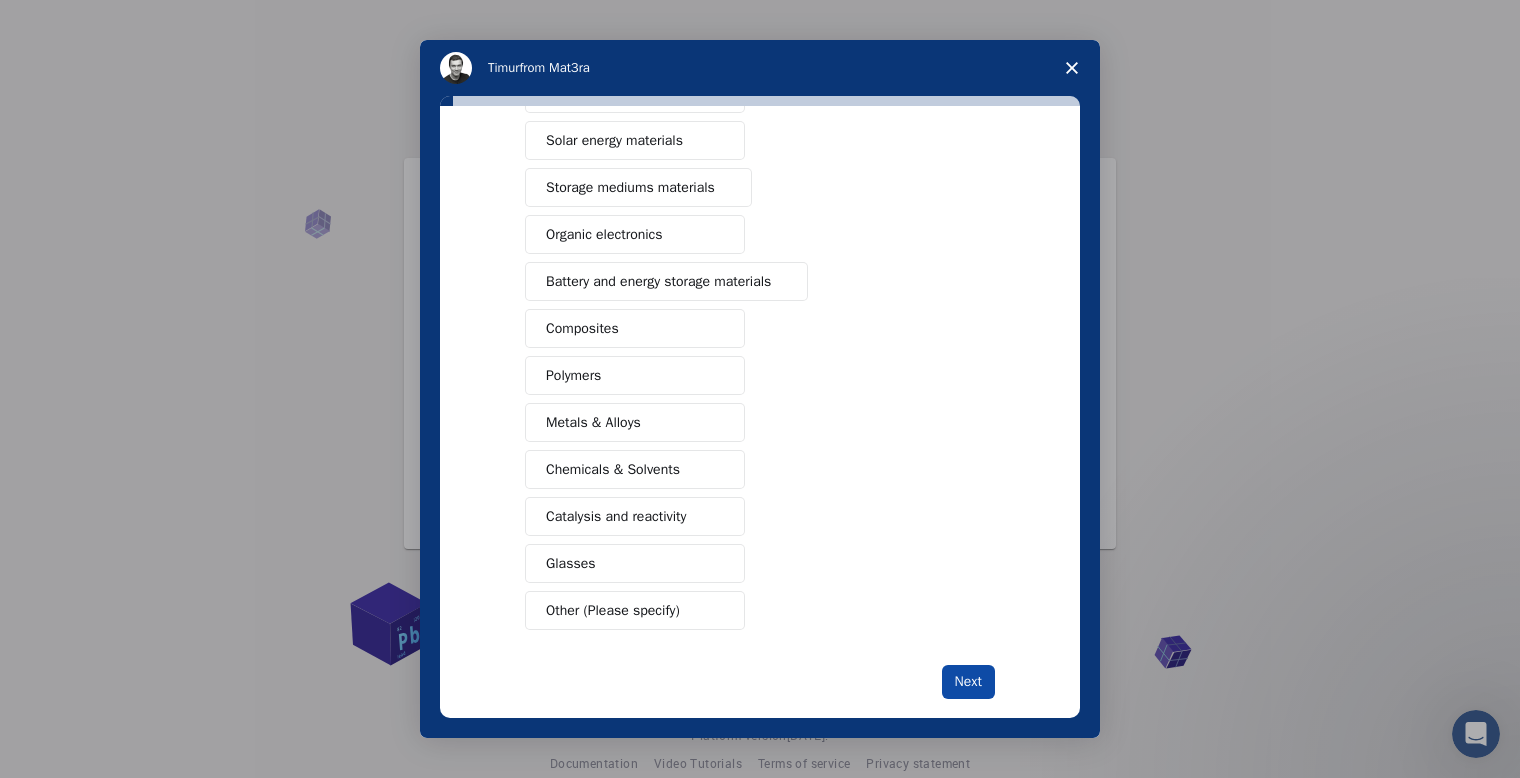 scroll, scrollTop: 98, scrollLeft: 0, axis: vertical 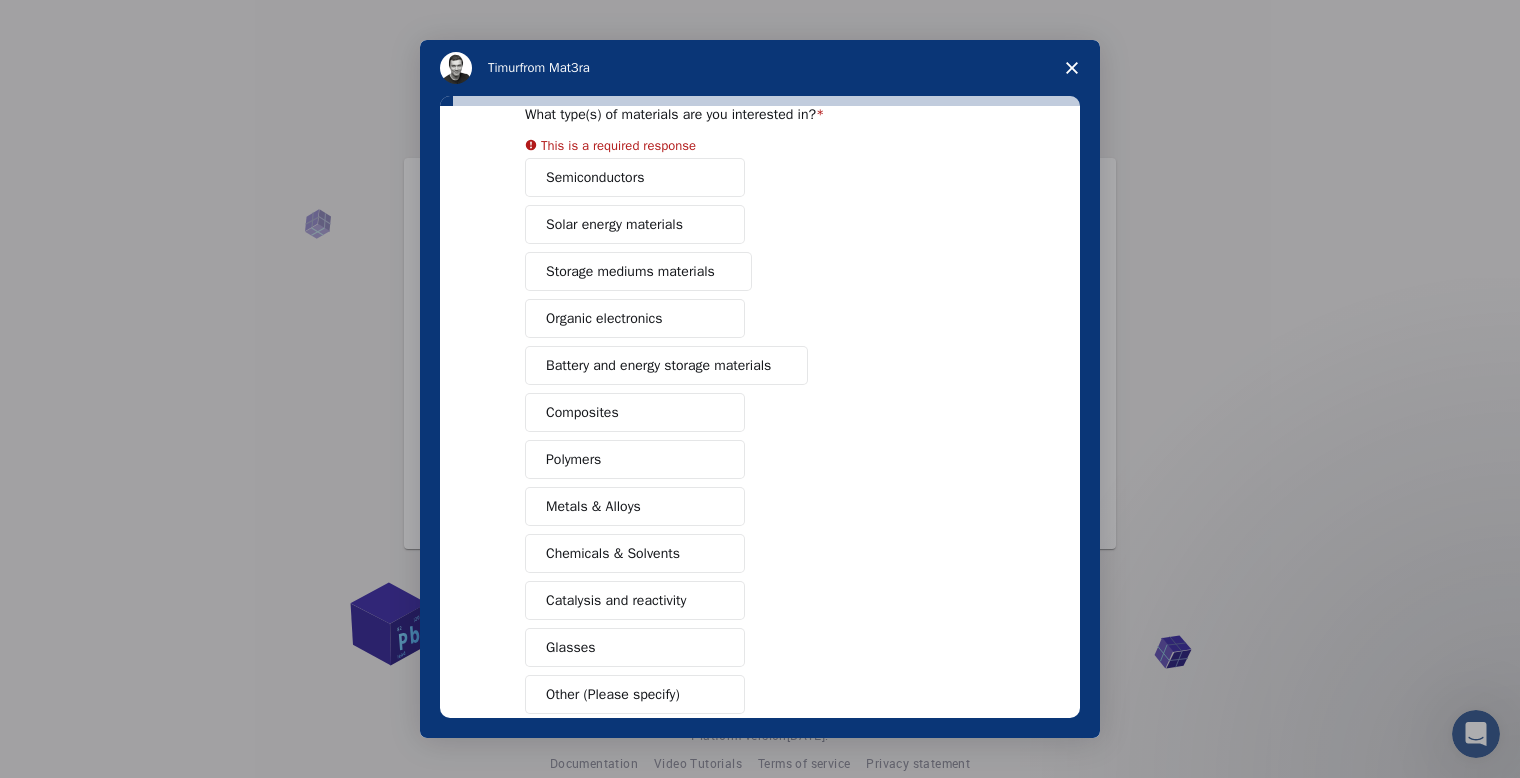 drag, startPoint x: 1080, startPoint y: 250, endPoint x: 1072, endPoint y: 162, distance: 88.362885 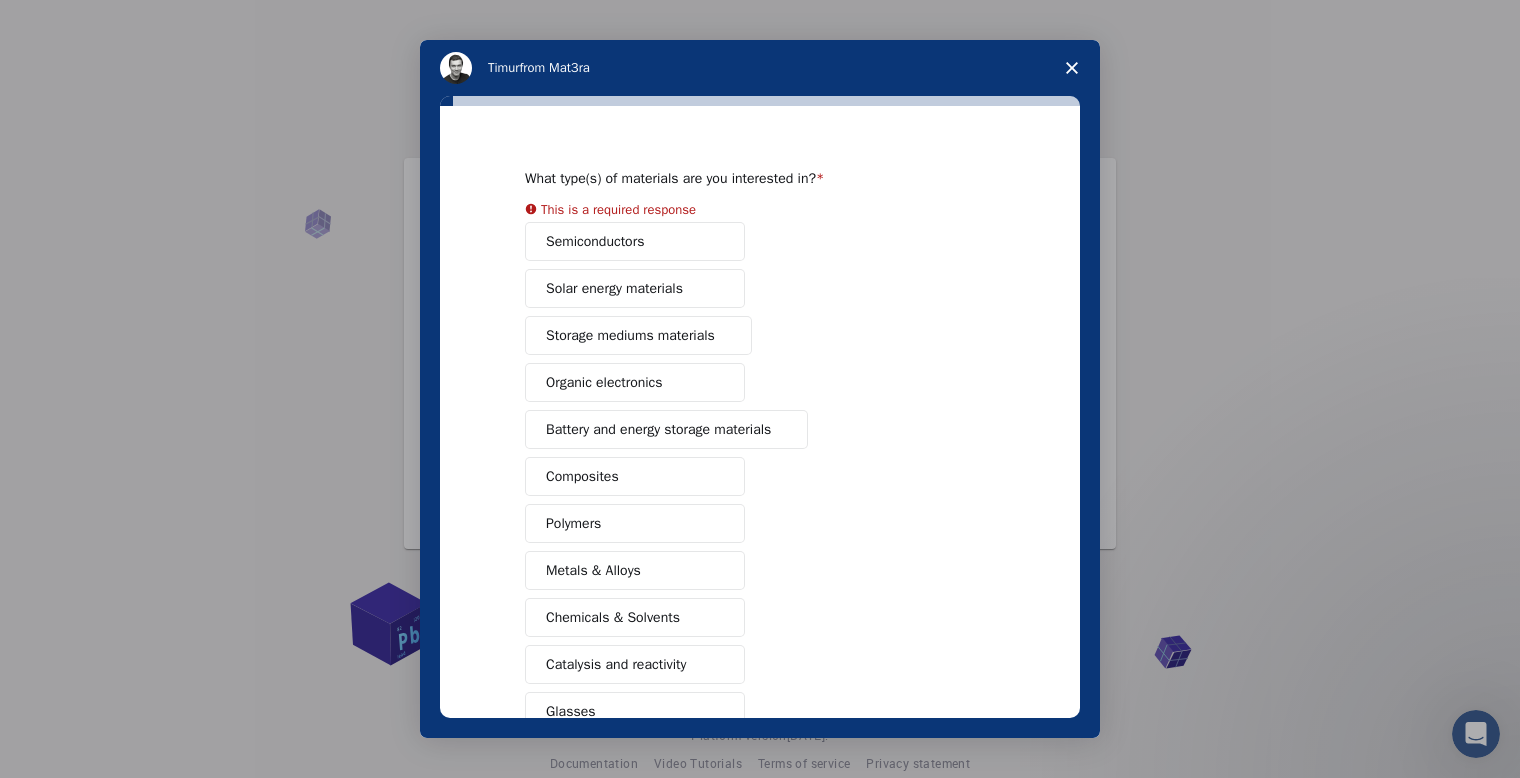 scroll, scrollTop: 0, scrollLeft: 0, axis: both 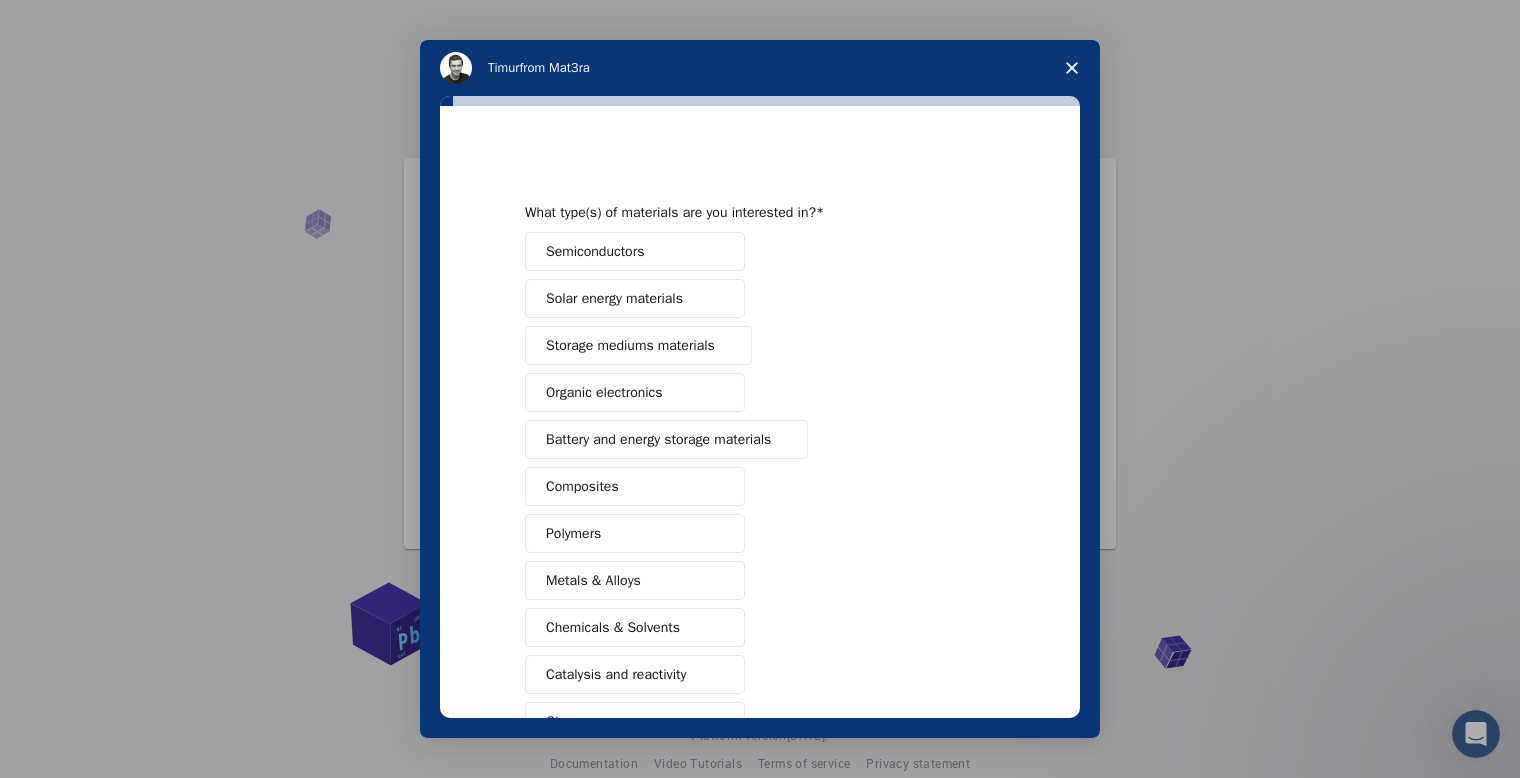 click on "Semiconductors Solar energy materials Storage mediums materials Organic electronics Battery and energy storage materials Composites Polymers Metals & Alloys Chemicals & Solvents Catalysis and reactivity Glasses Other (Please specify)" at bounding box center [760, 510] 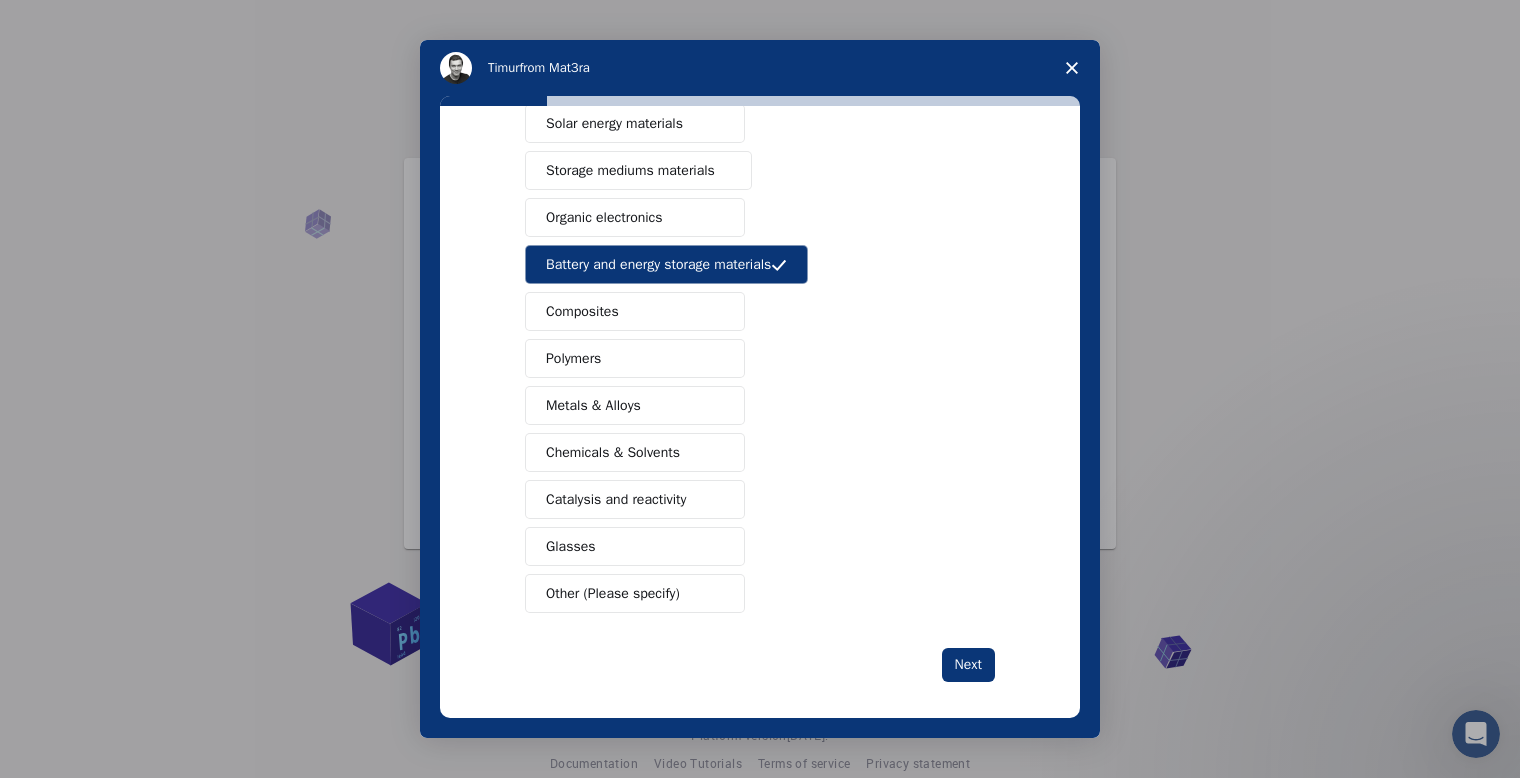 scroll, scrollTop: 182, scrollLeft: 0, axis: vertical 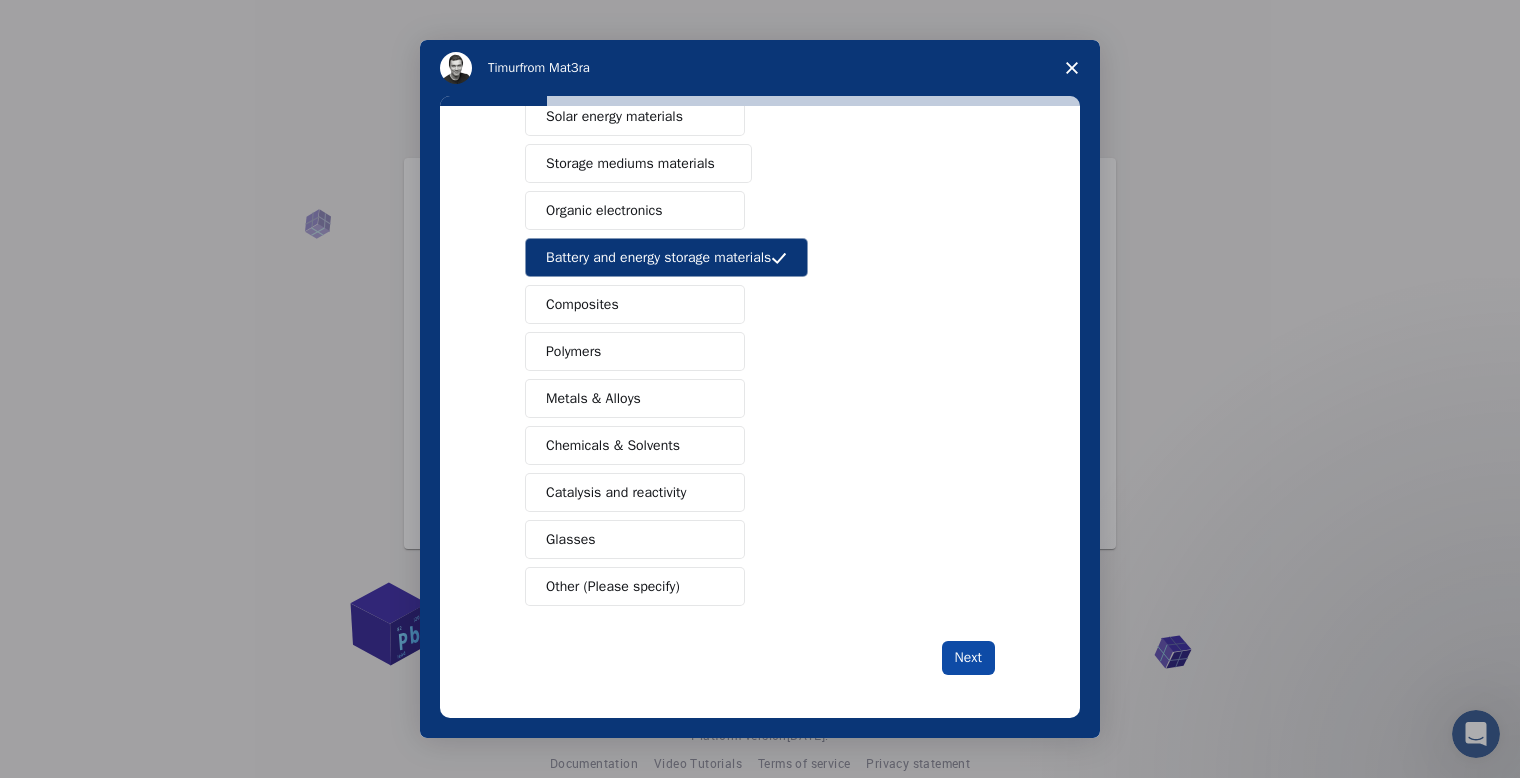 click on "Next" at bounding box center [968, 658] 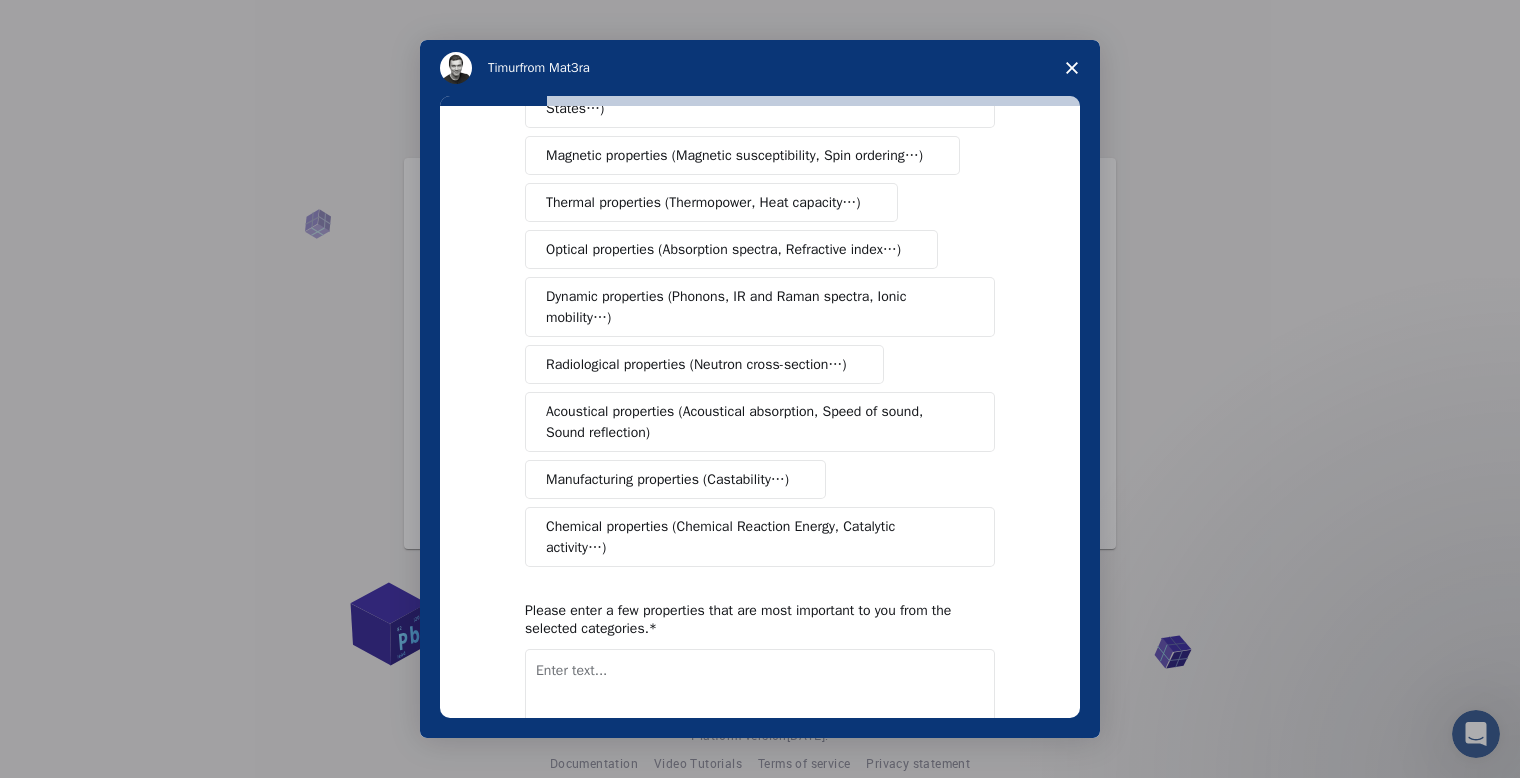 scroll, scrollTop: 0, scrollLeft: 0, axis: both 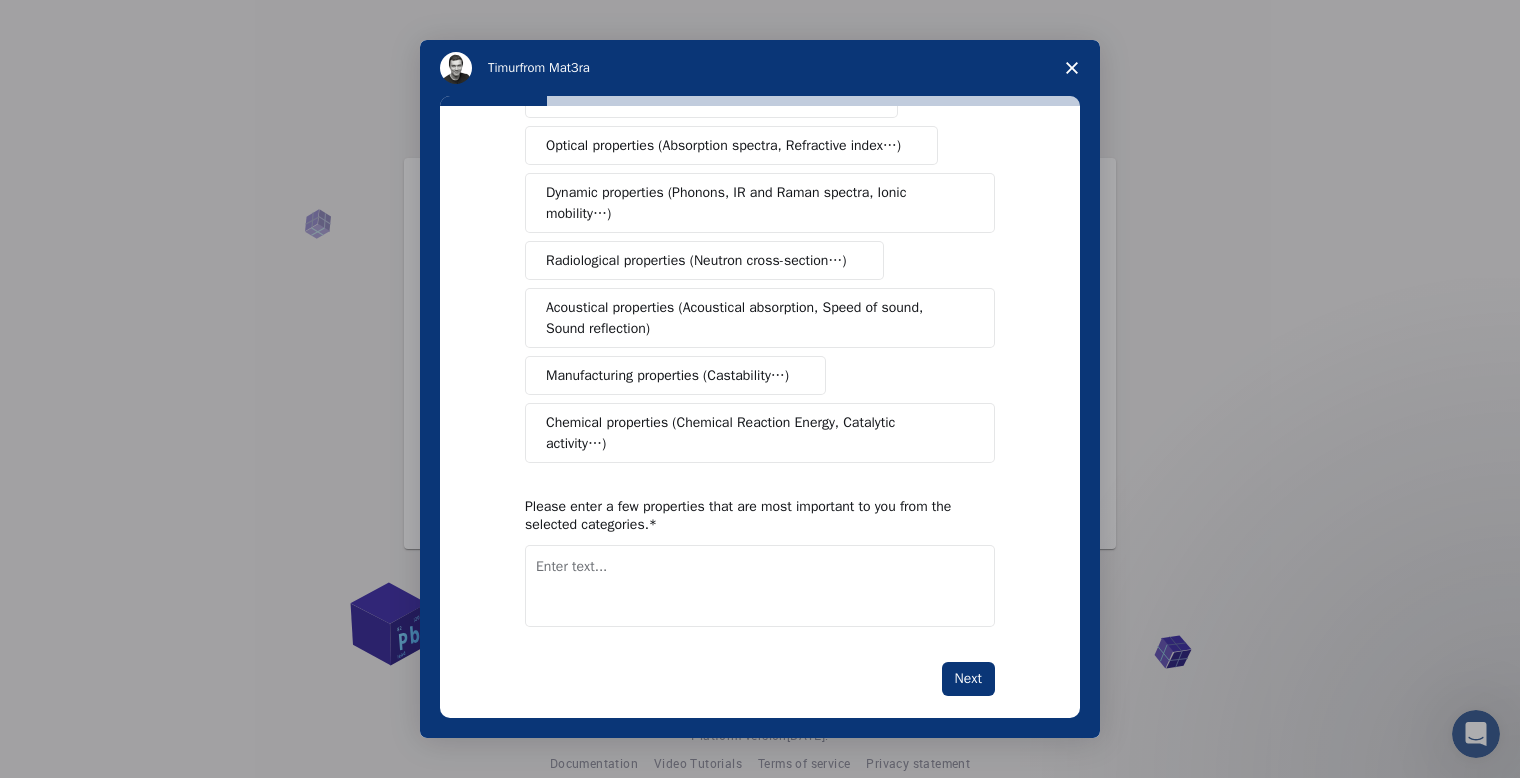 click 